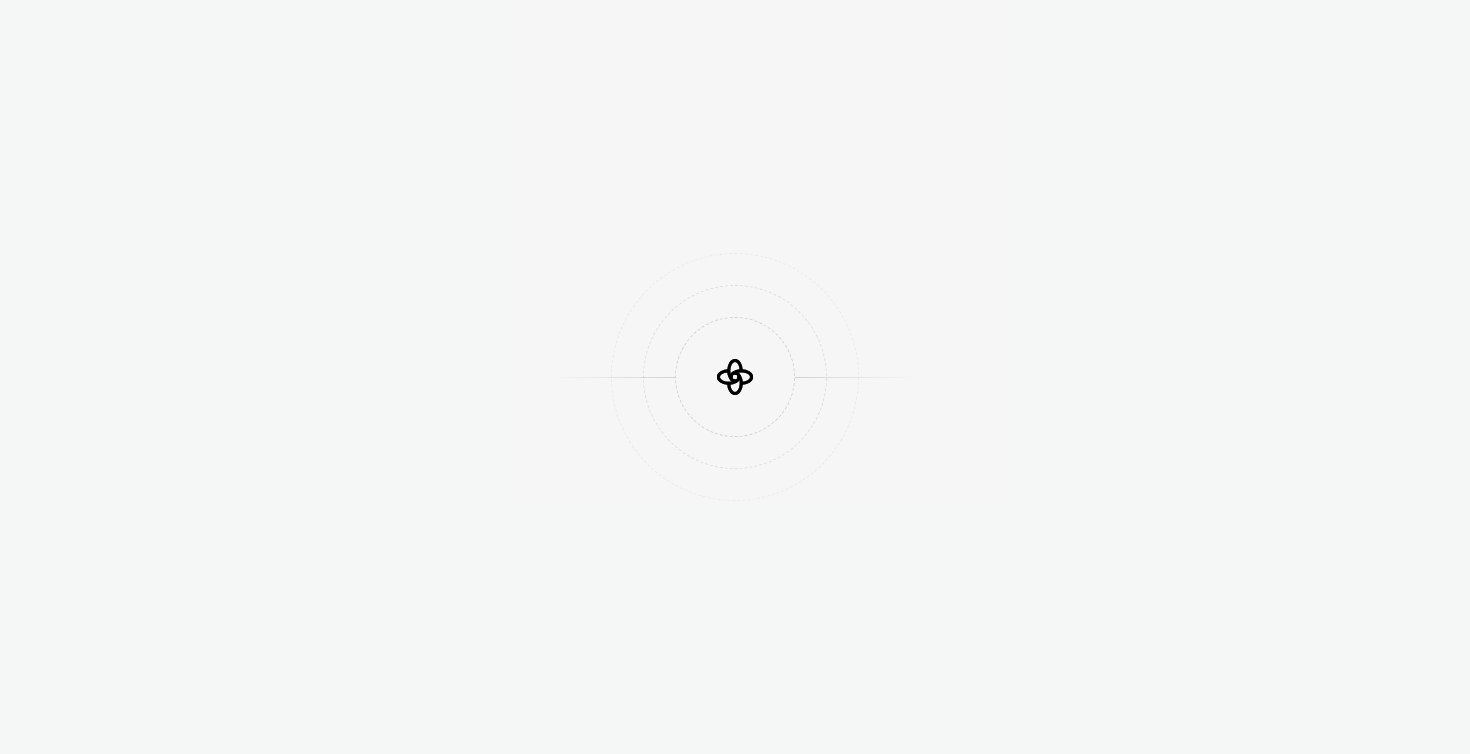 scroll, scrollTop: 0, scrollLeft: 0, axis: both 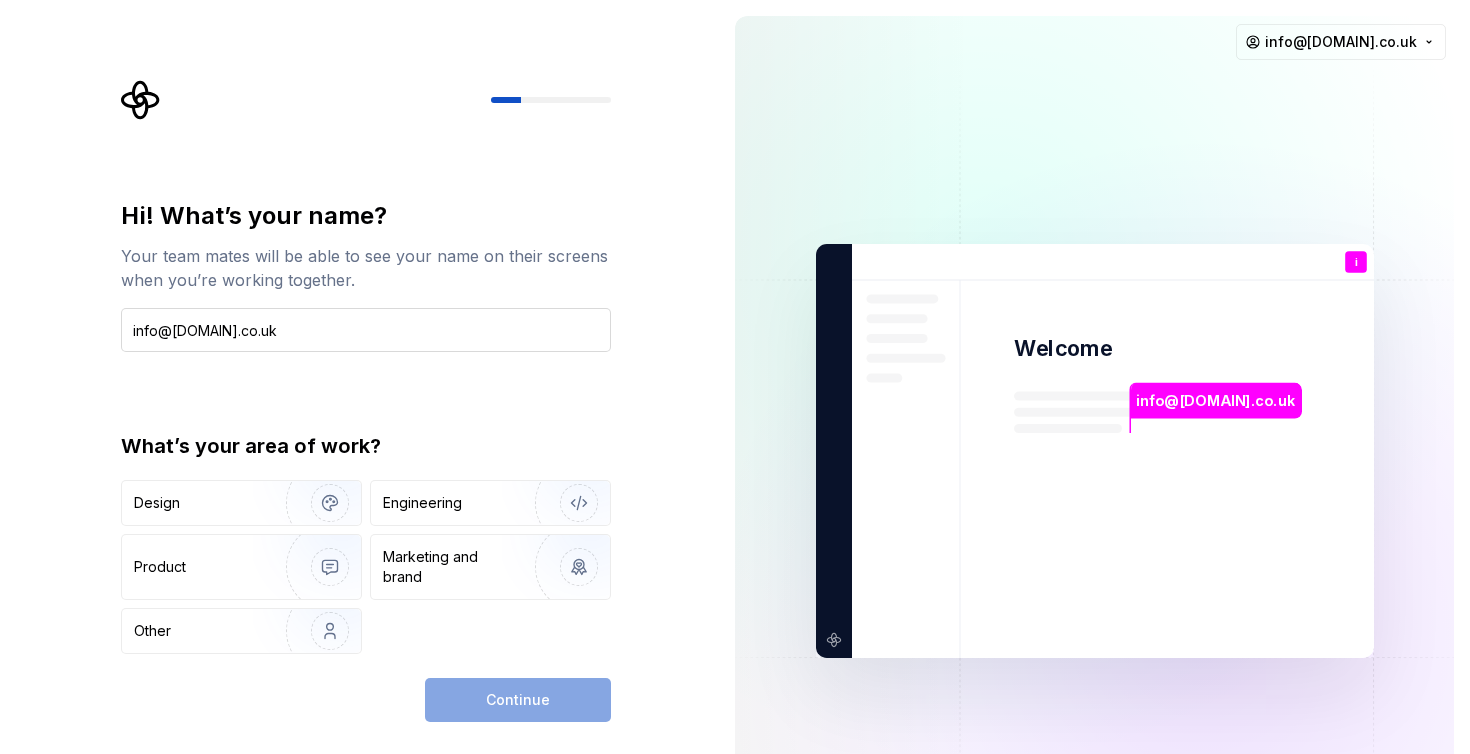 click on "info@[DOMAIN].co.uk" at bounding box center (366, 330) 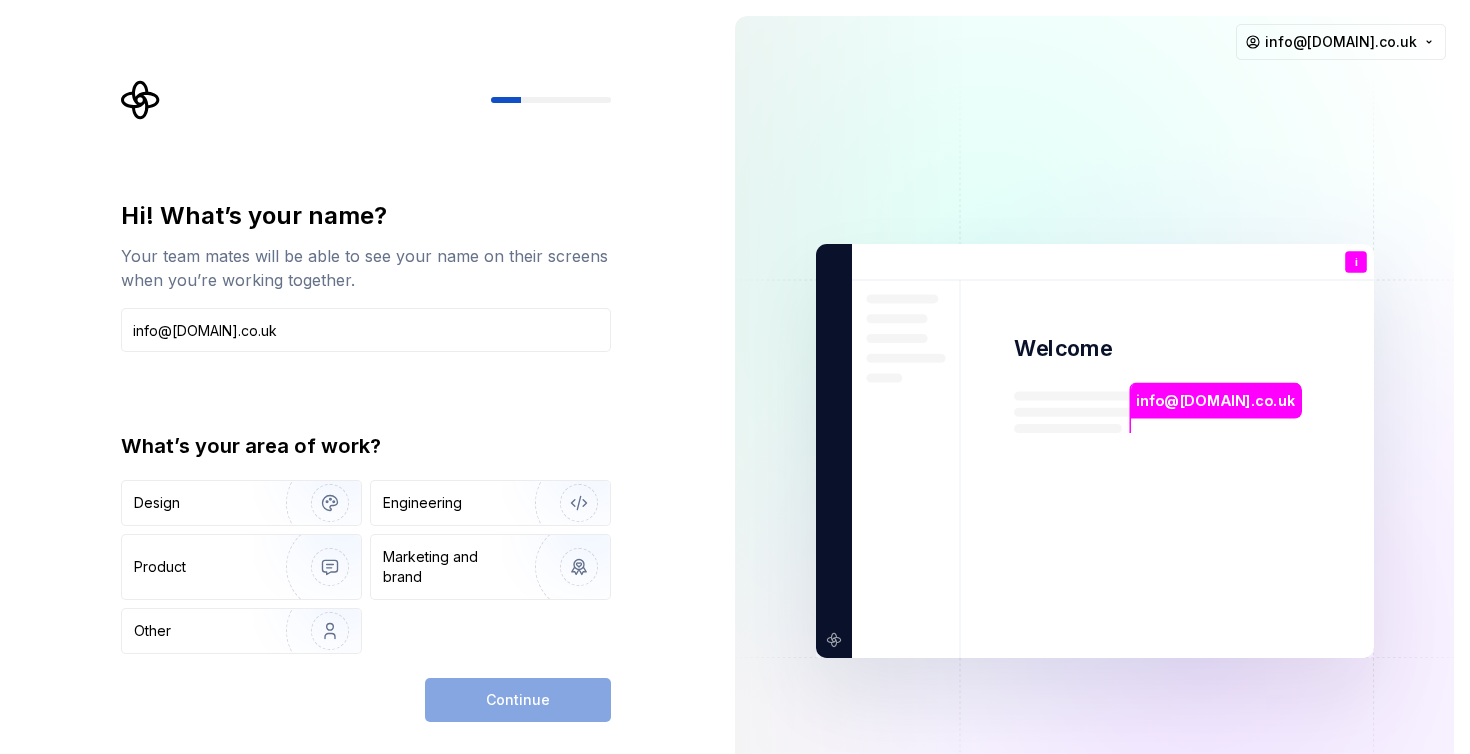 drag, startPoint x: 310, startPoint y: 330, endPoint x: 43, endPoint y: 326, distance: 267.02997 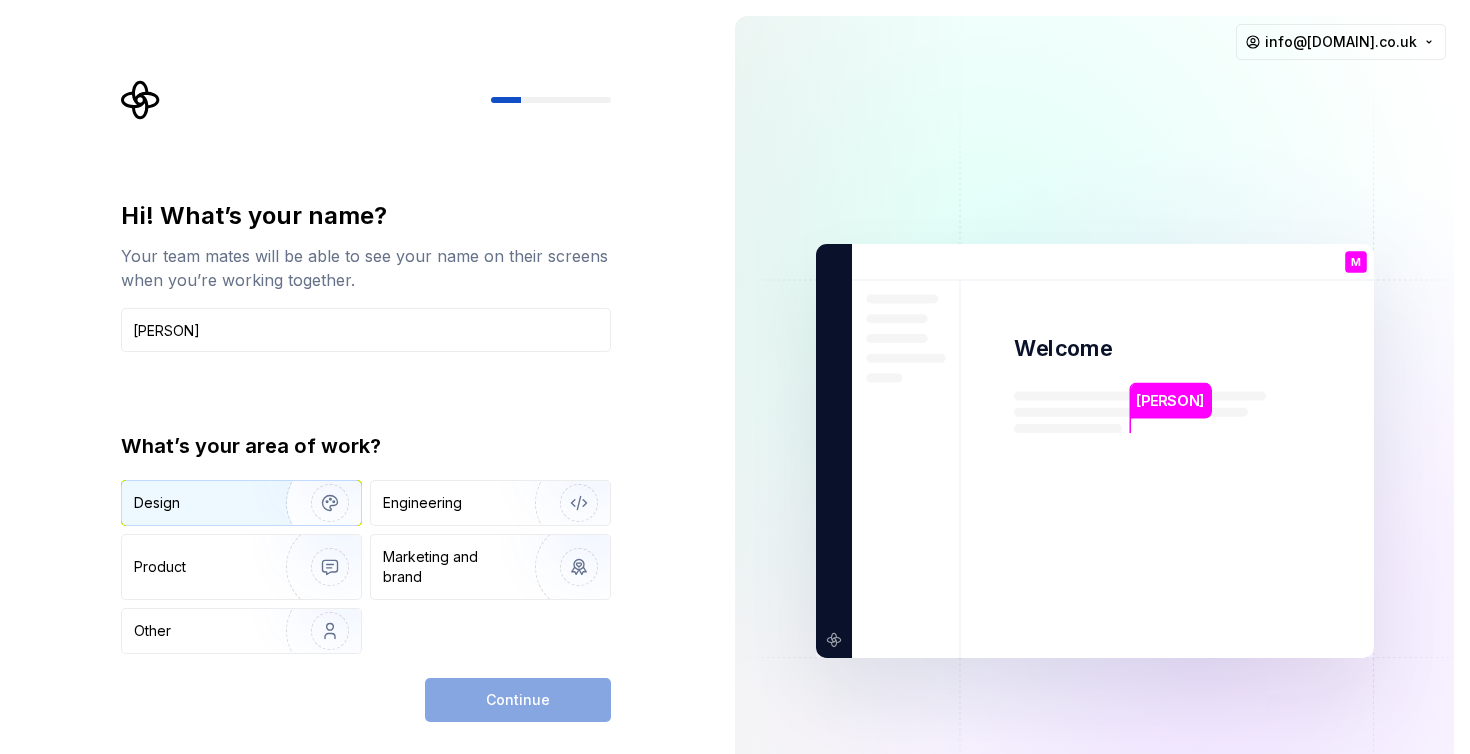 type on "[PERSON]" 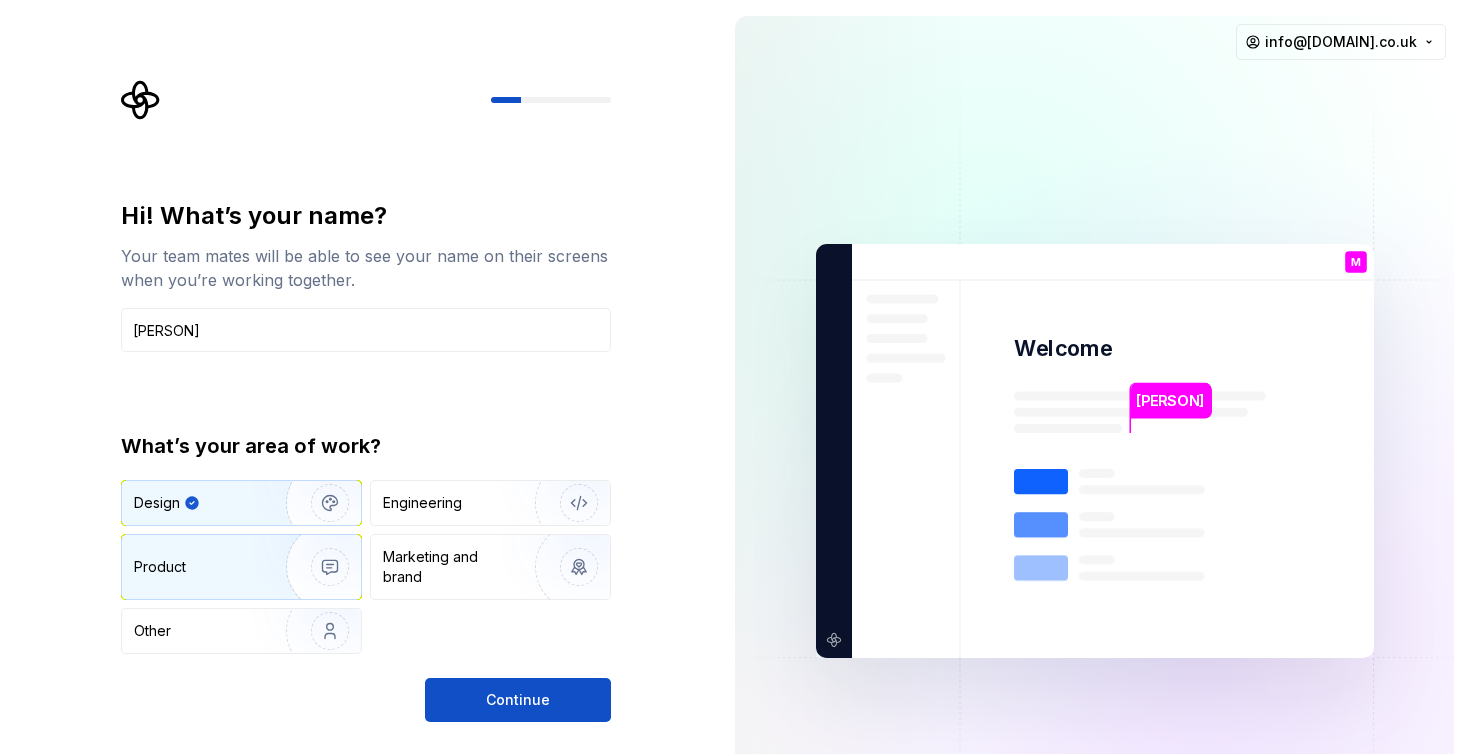 click at bounding box center [317, 567] 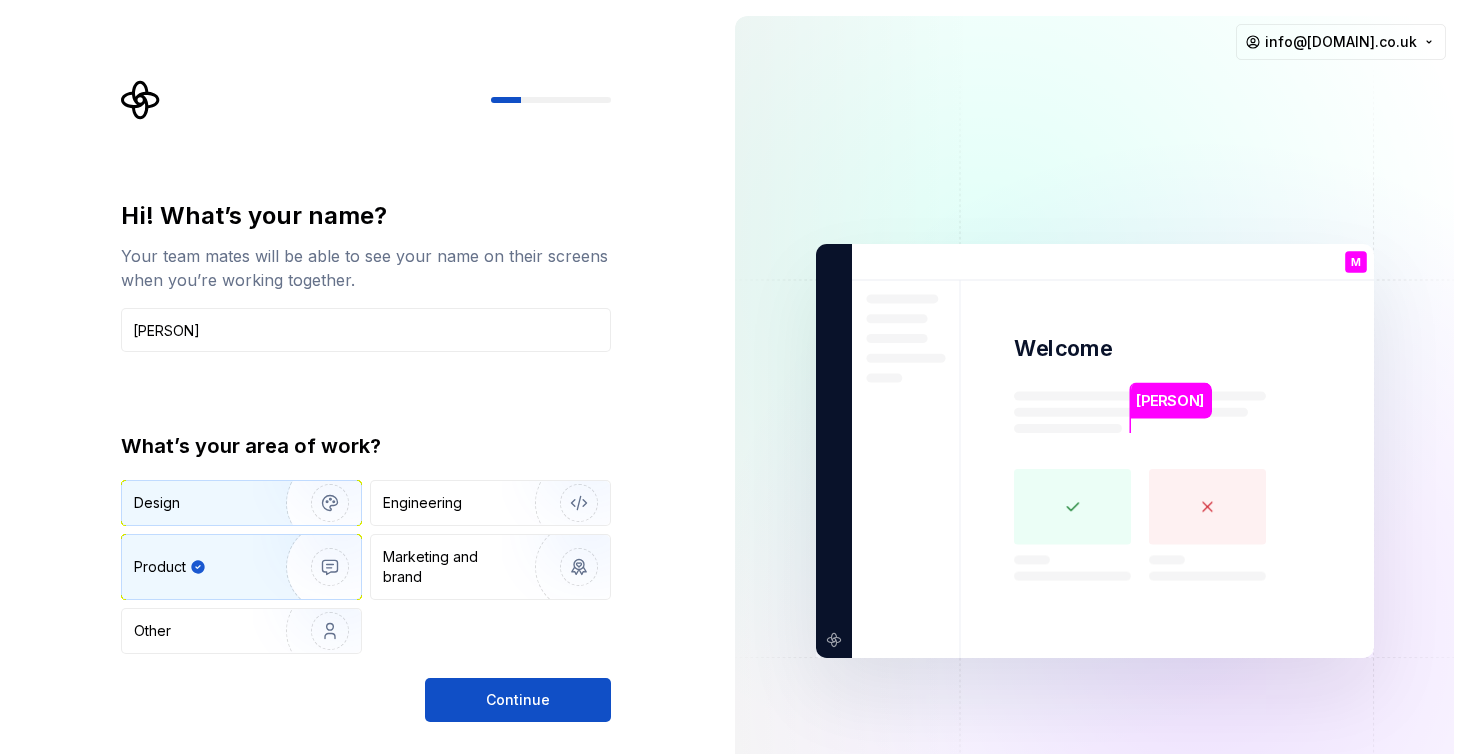 click on "Design" at bounding box center (241, 503) 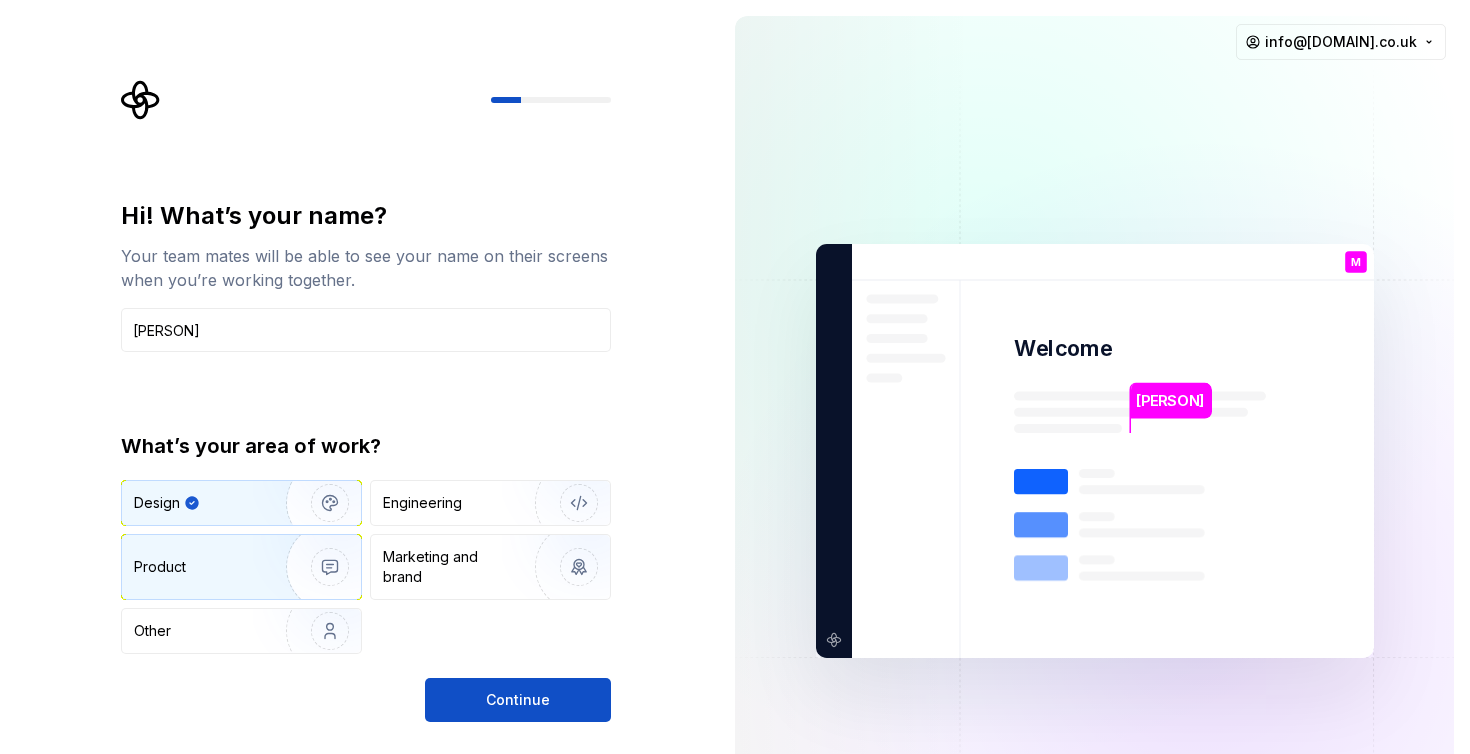 click at bounding box center (317, 567) 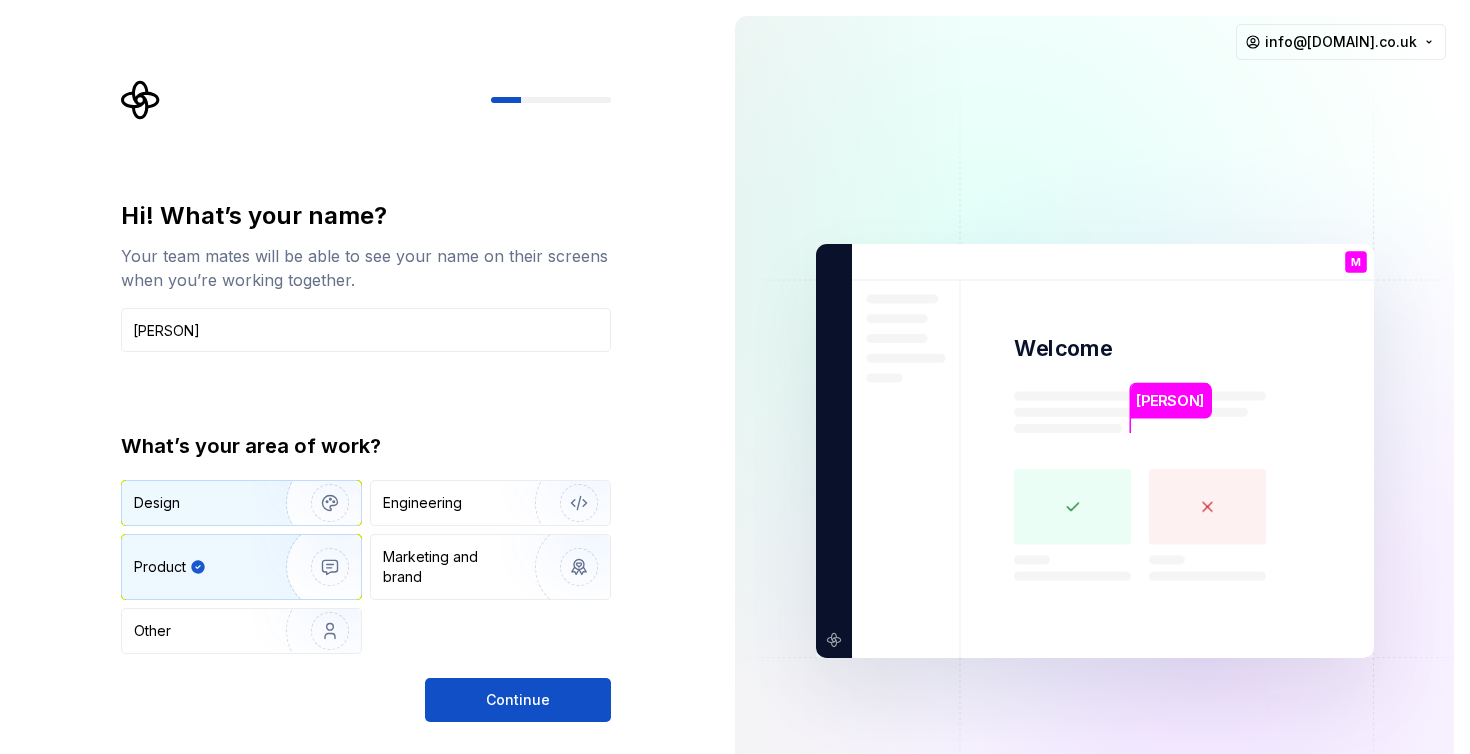 click at bounding box center (317, 503) 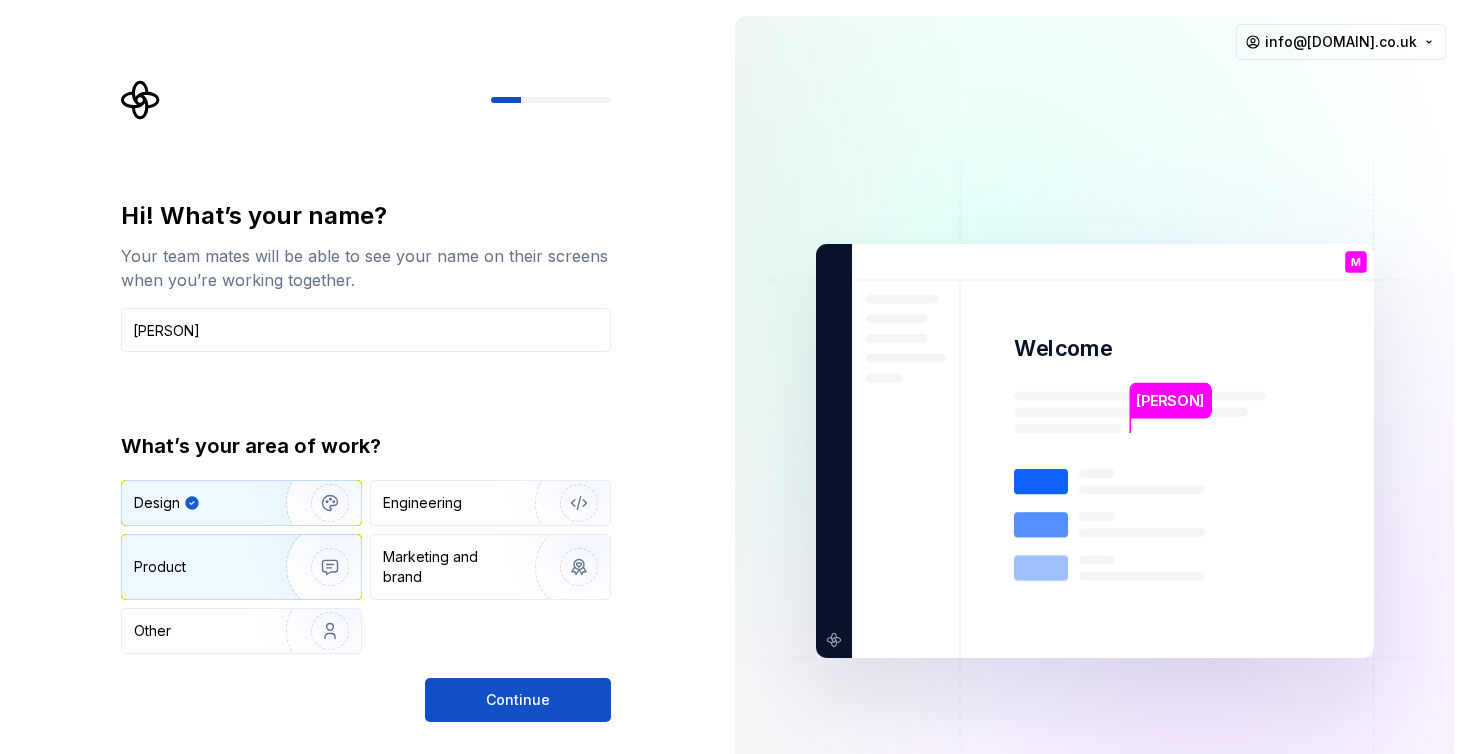 click at bounding box center (317, 567) 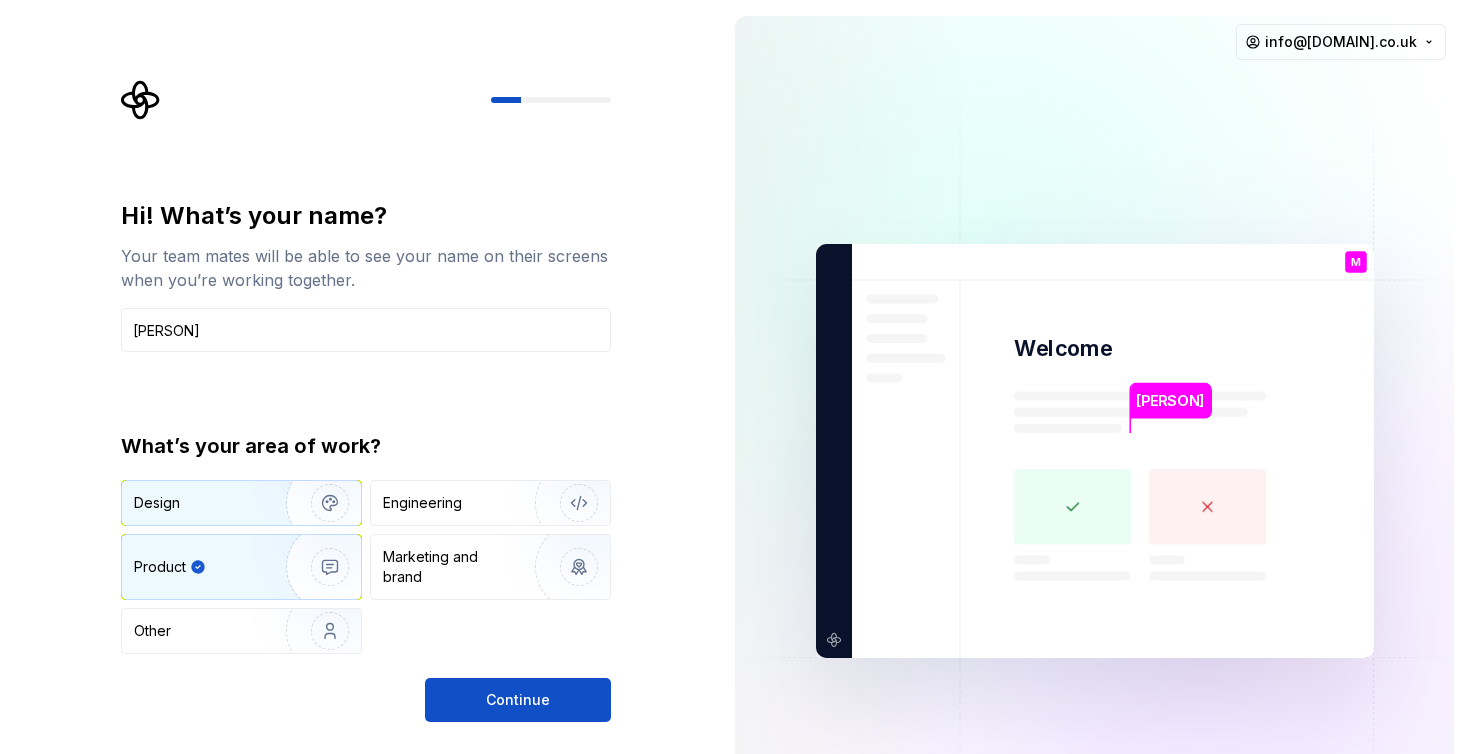 click on "Design" at bounding box center [241, 503] 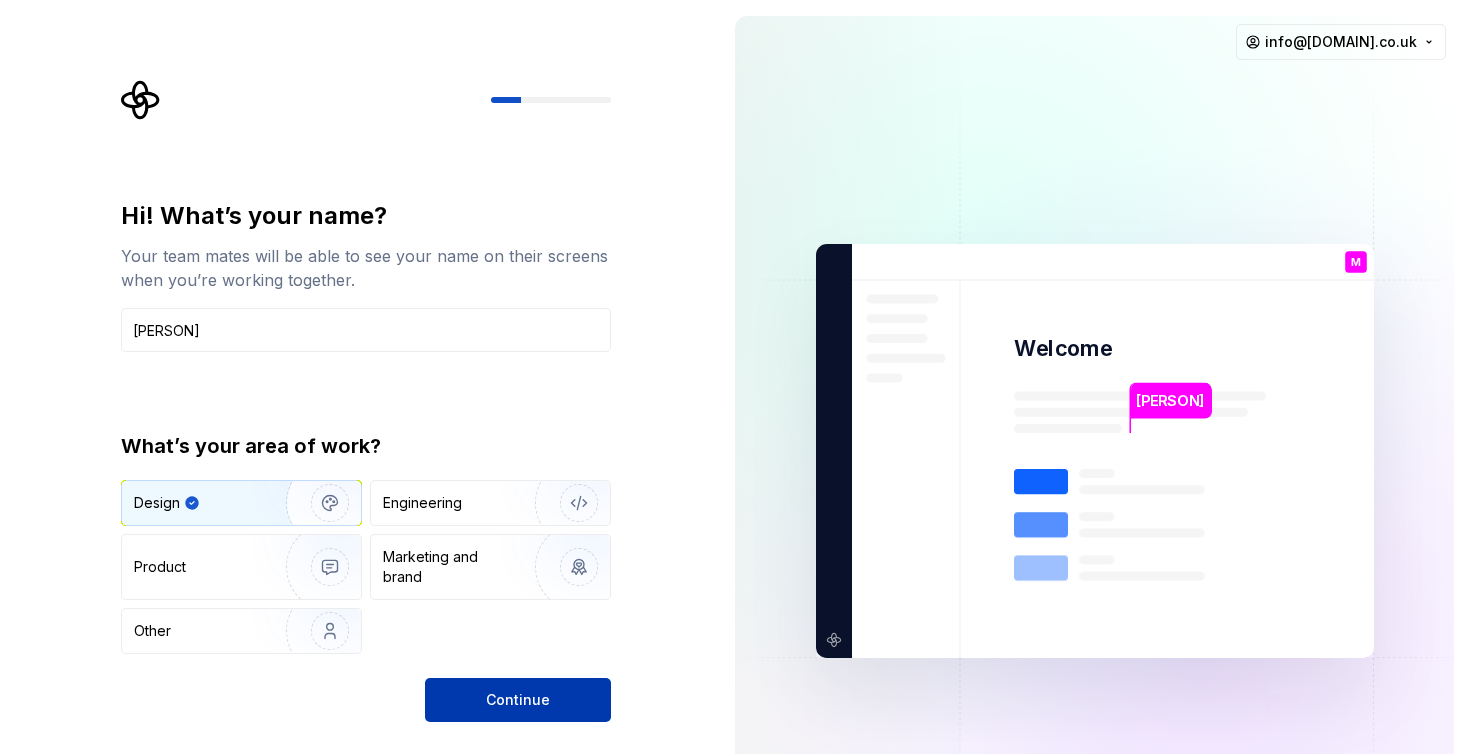 click on "Continue" at bounding box center (518, 700) 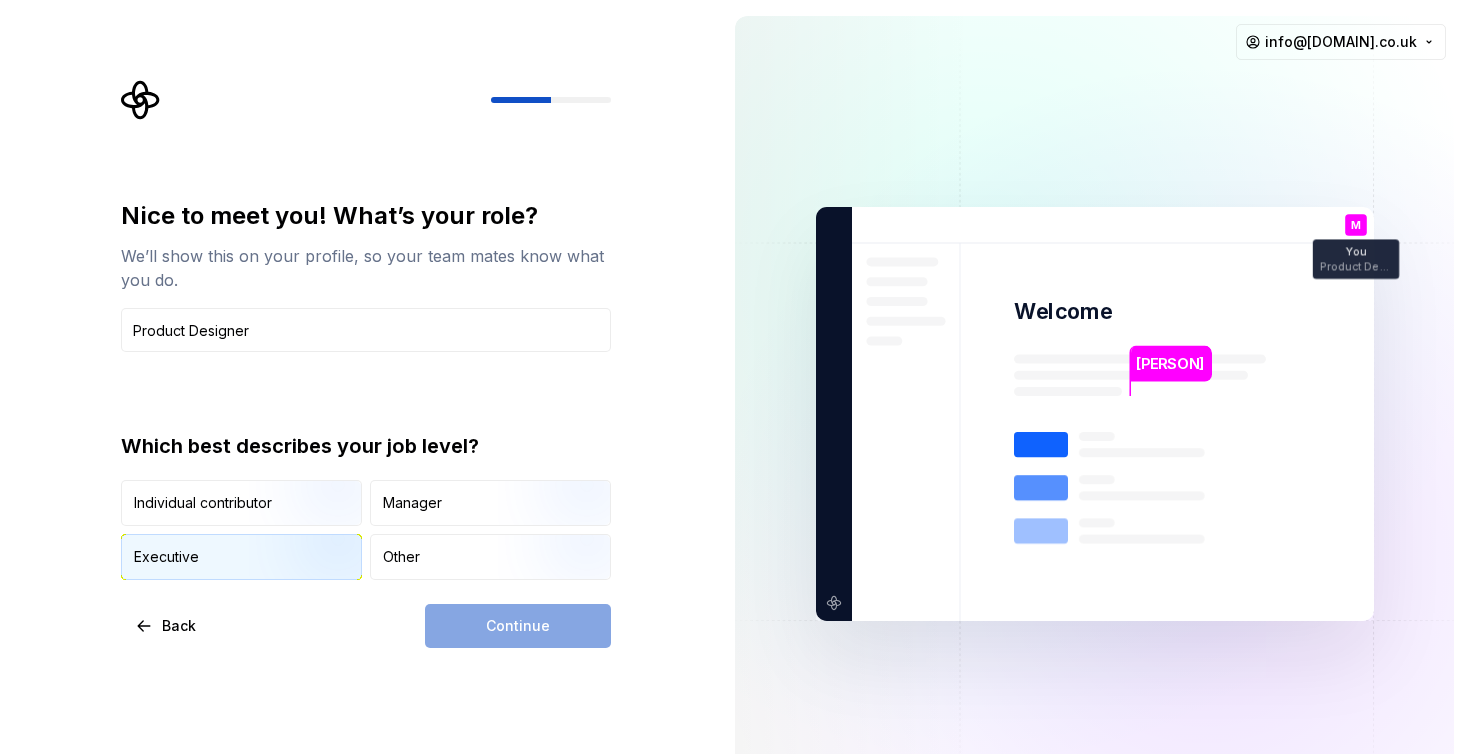 type on "Product Designer" 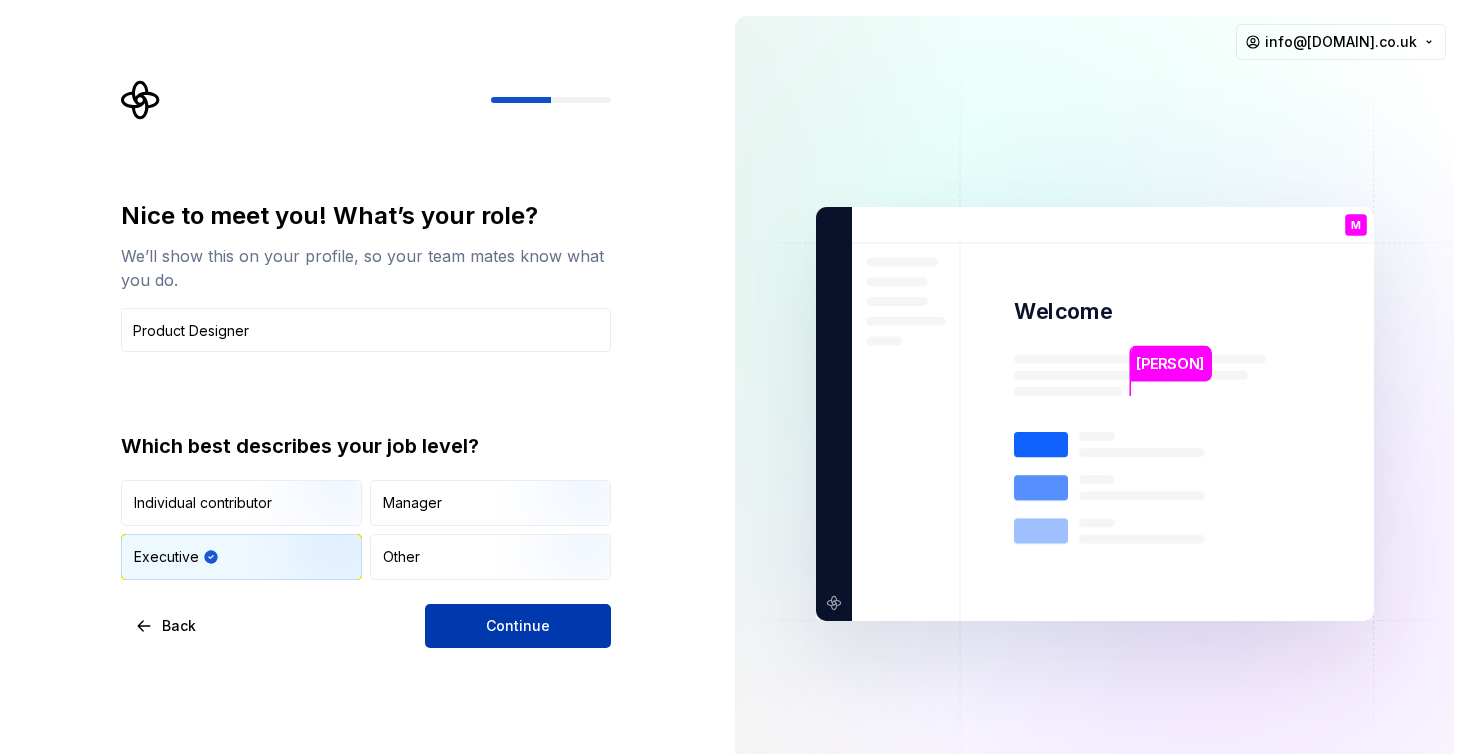 click on "Continue" at bounding box center (518, 626) 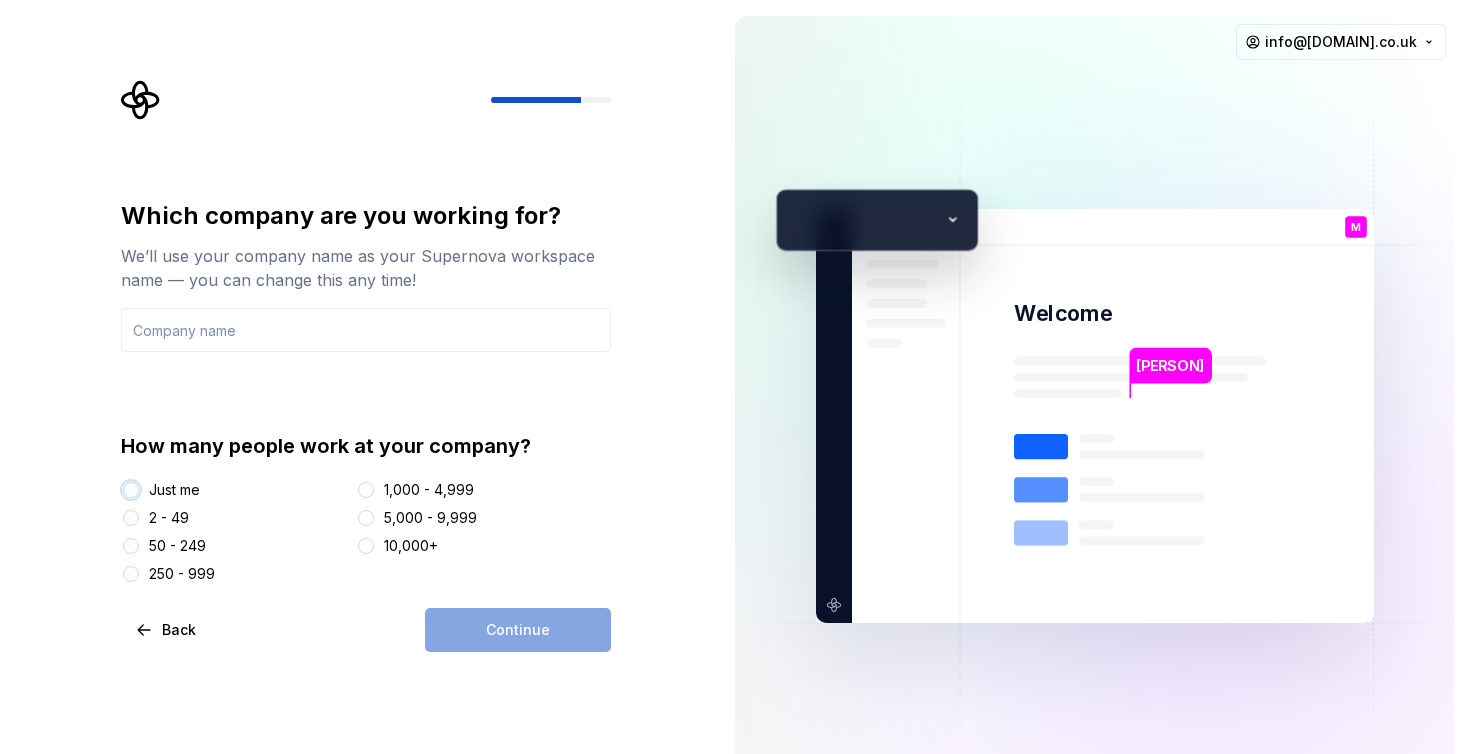 click on "Just me" at bounding box center [131, 490] 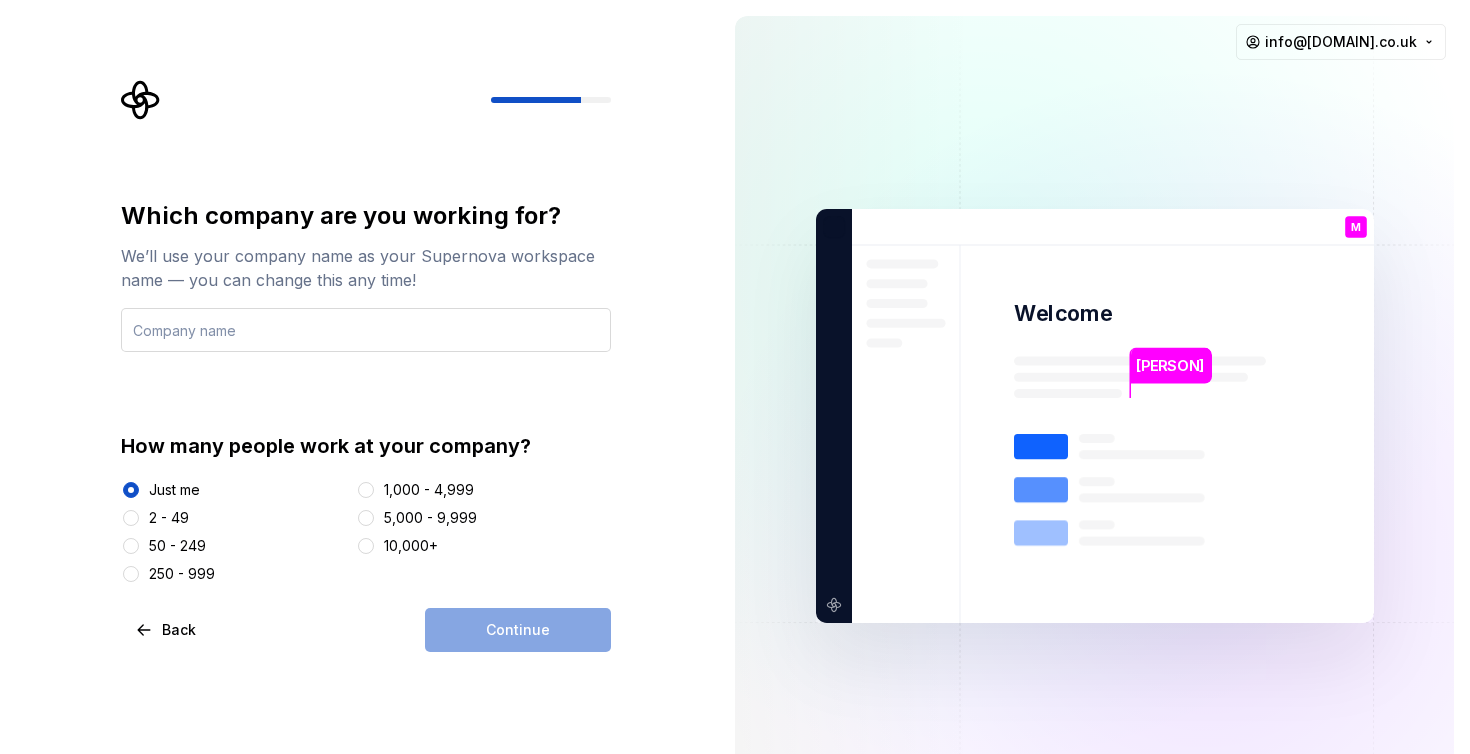 click at bounding box center (366, 330) 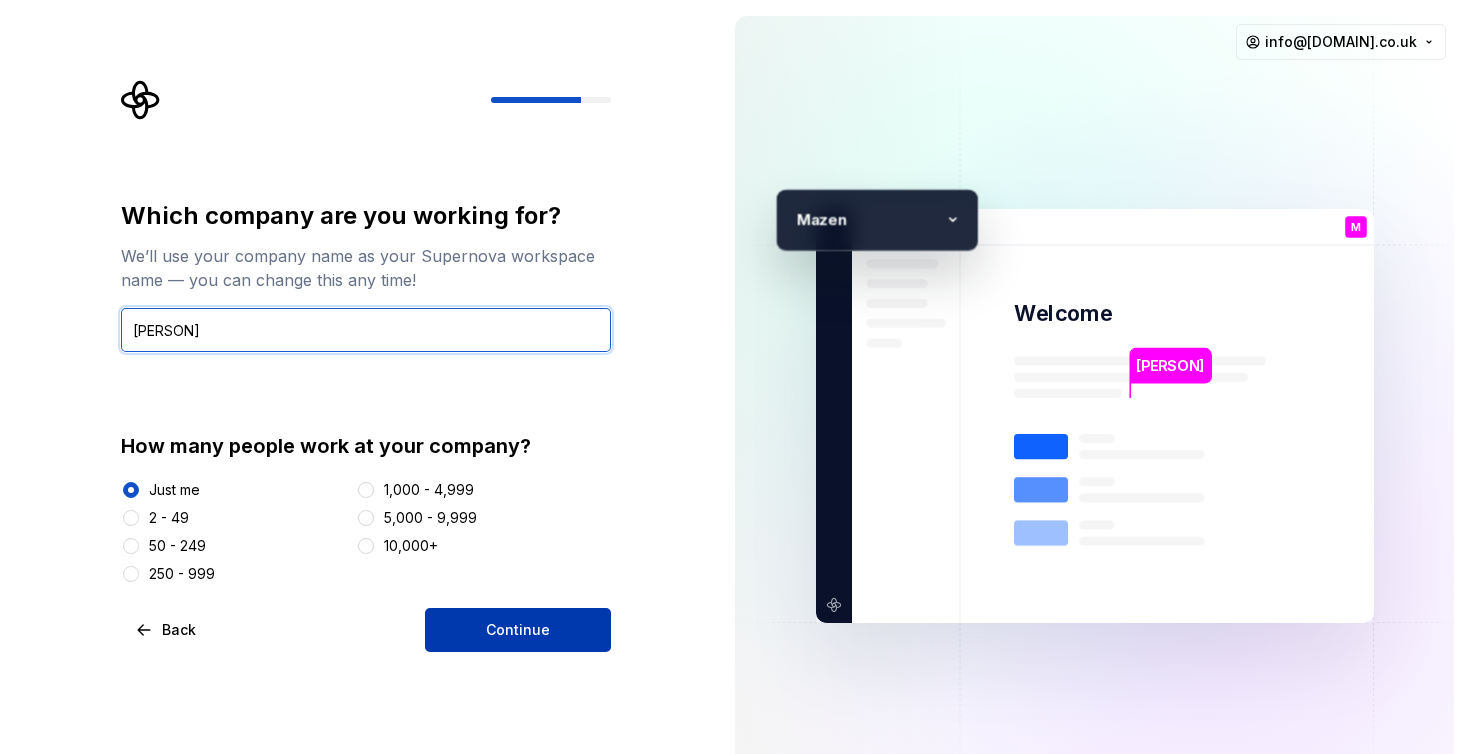 type on "[PERSON]" 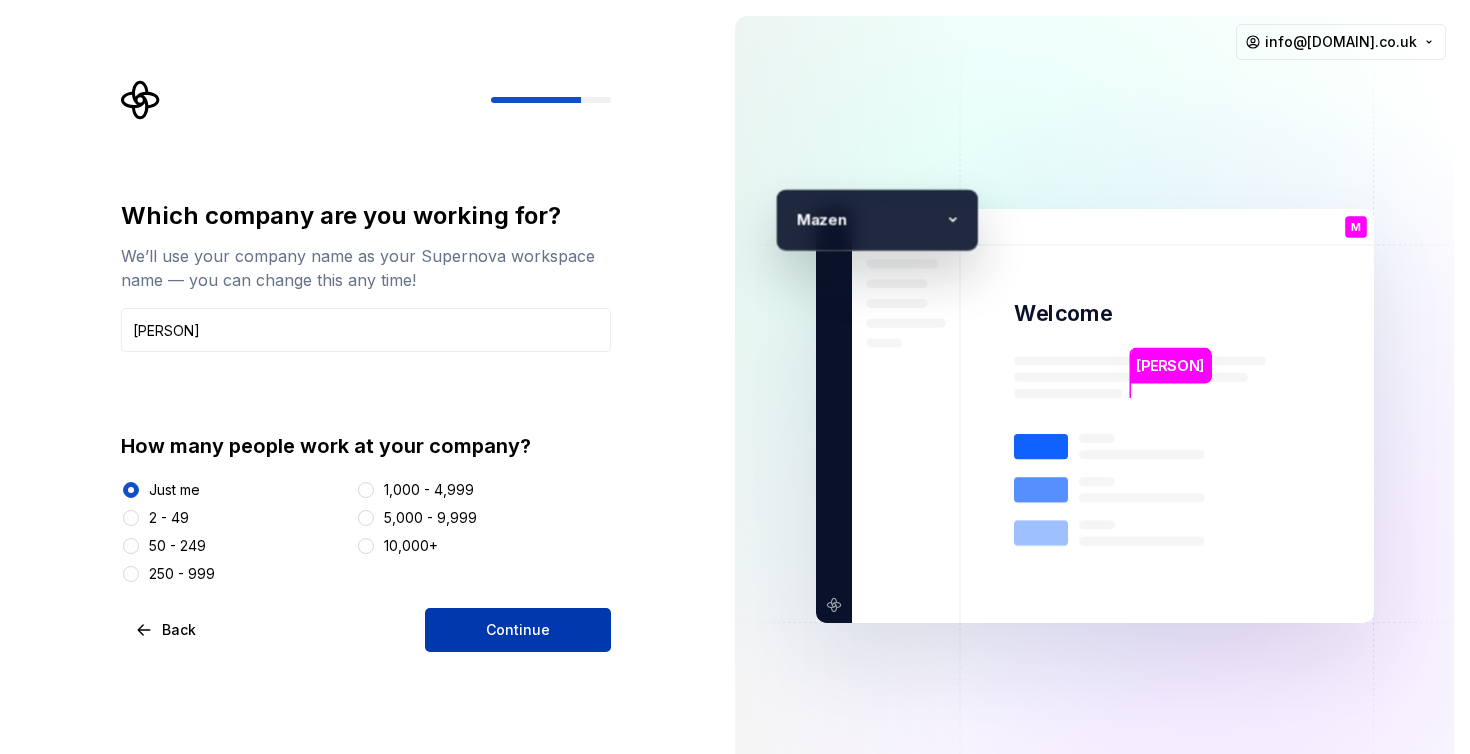 click on "Continue" at bounding box center (518, 630) 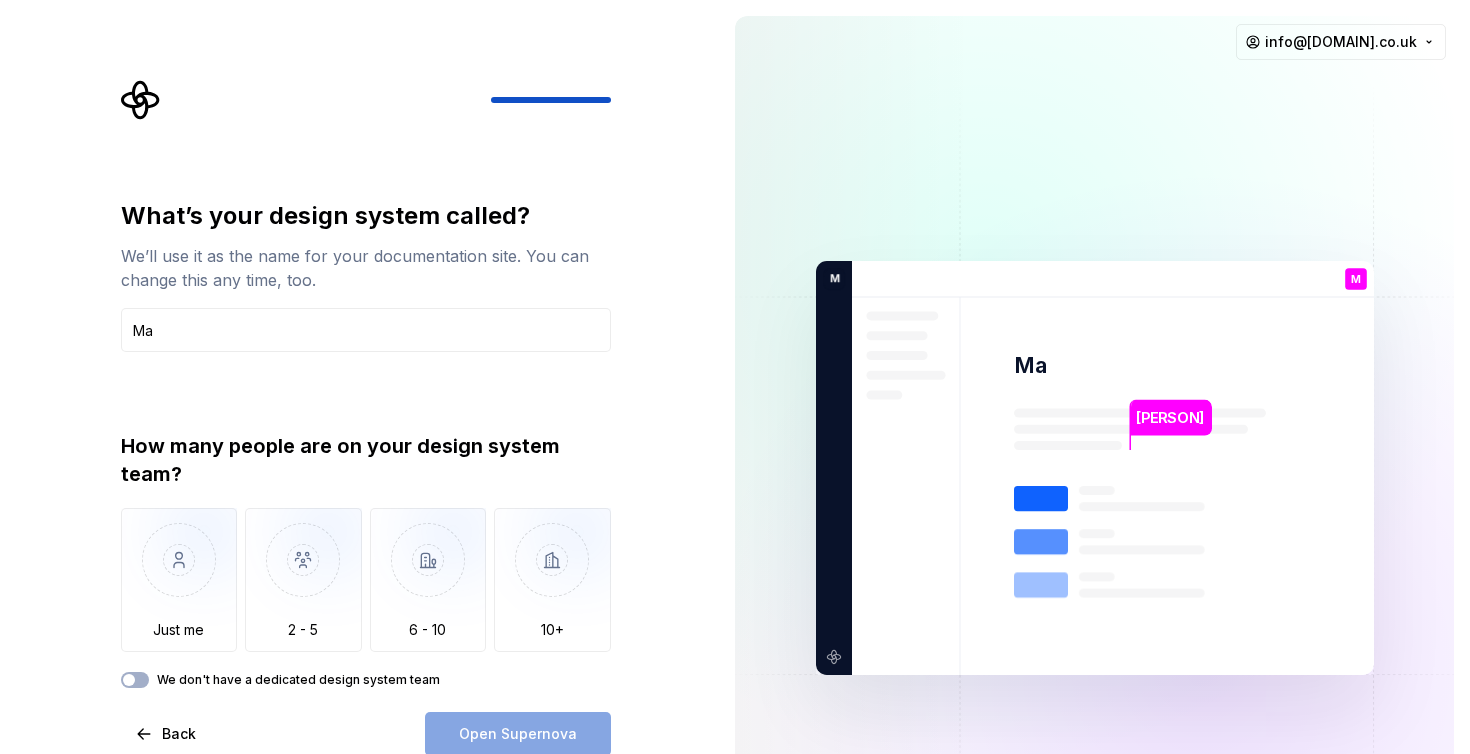 type on "M" 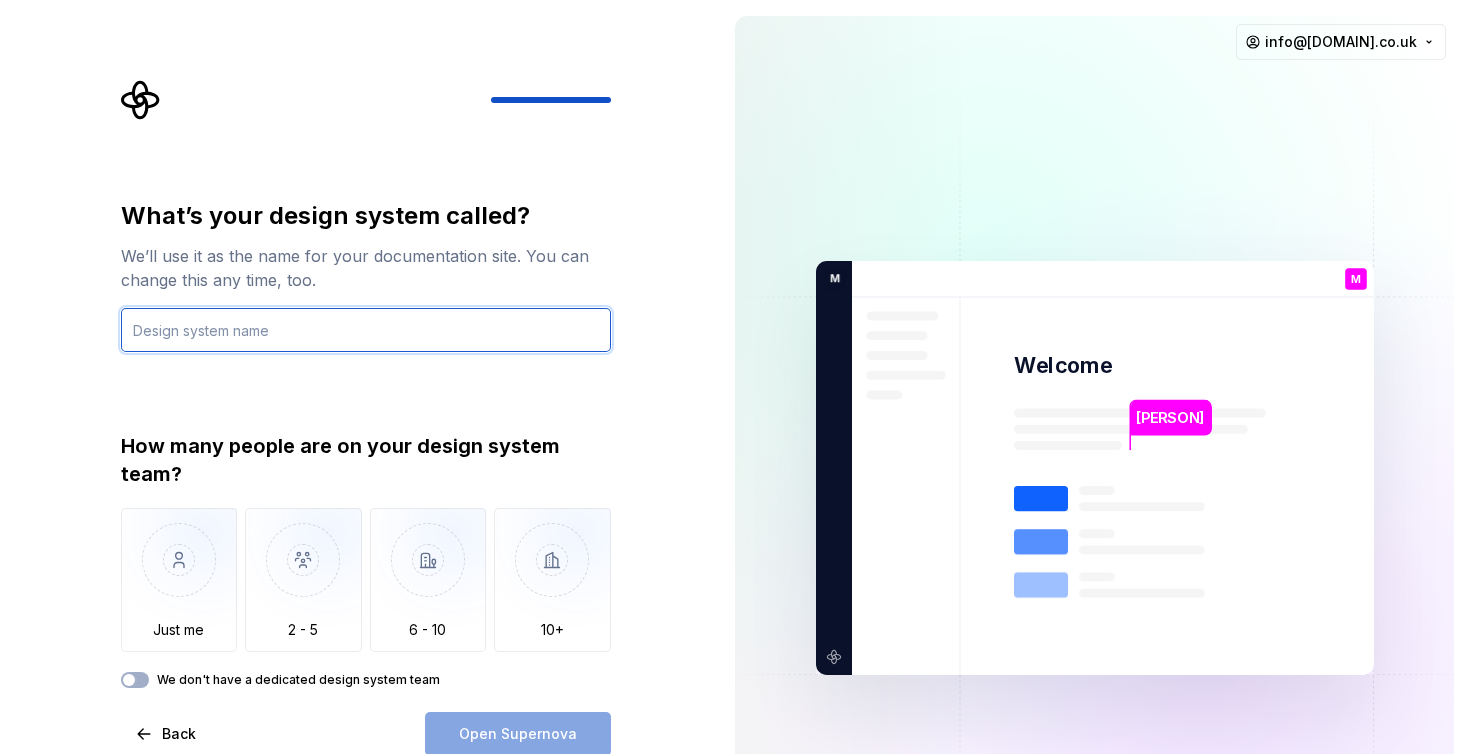paste on "[PERSON]" 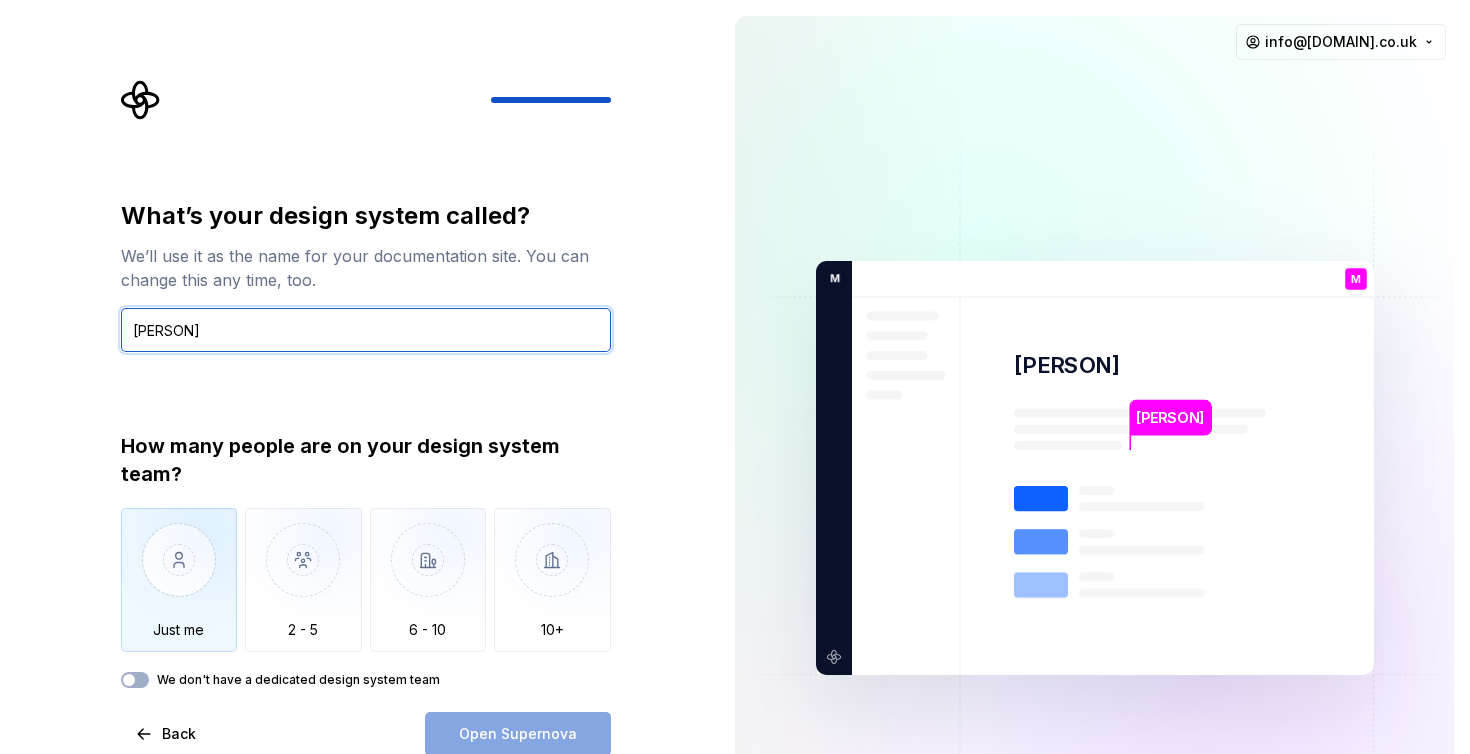 type on "[PERSON]" 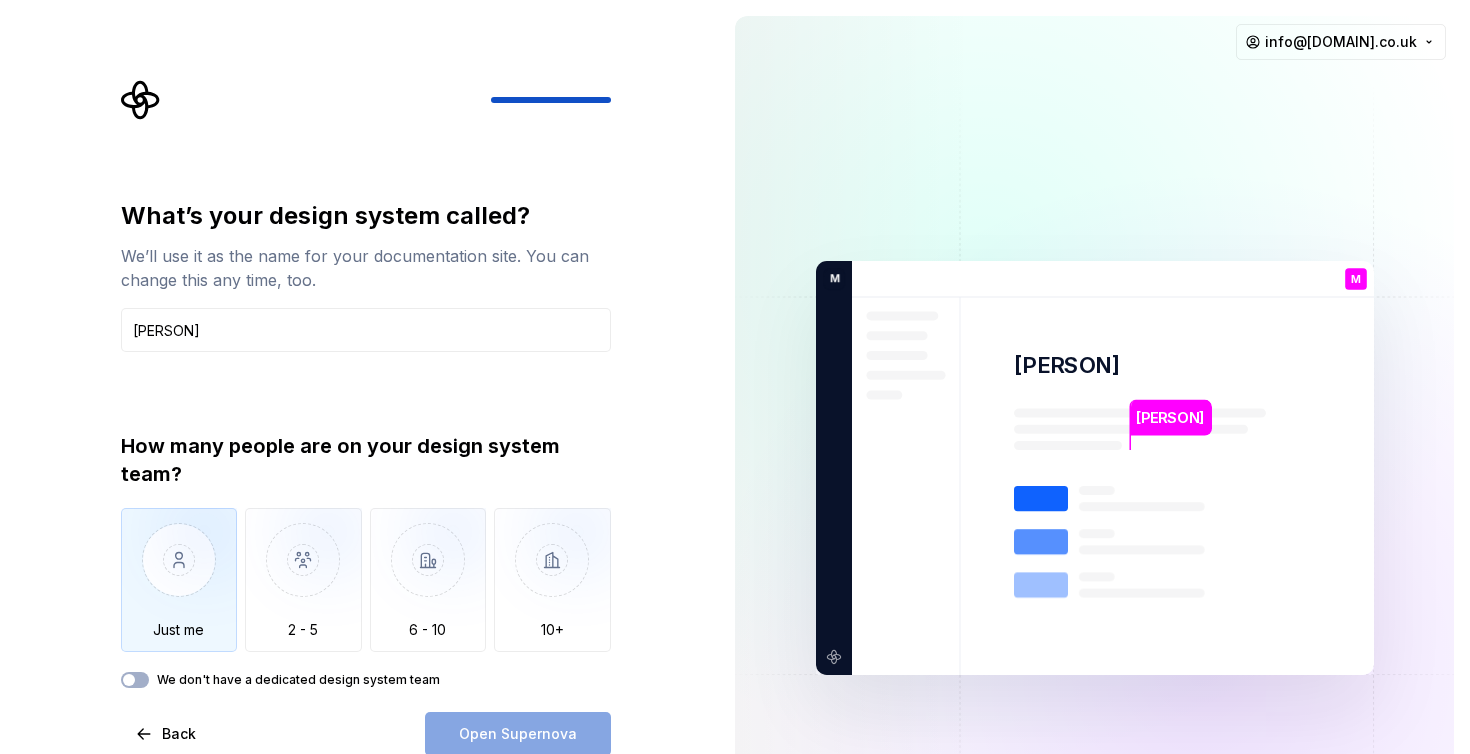 click at bounding box center (179, 575) 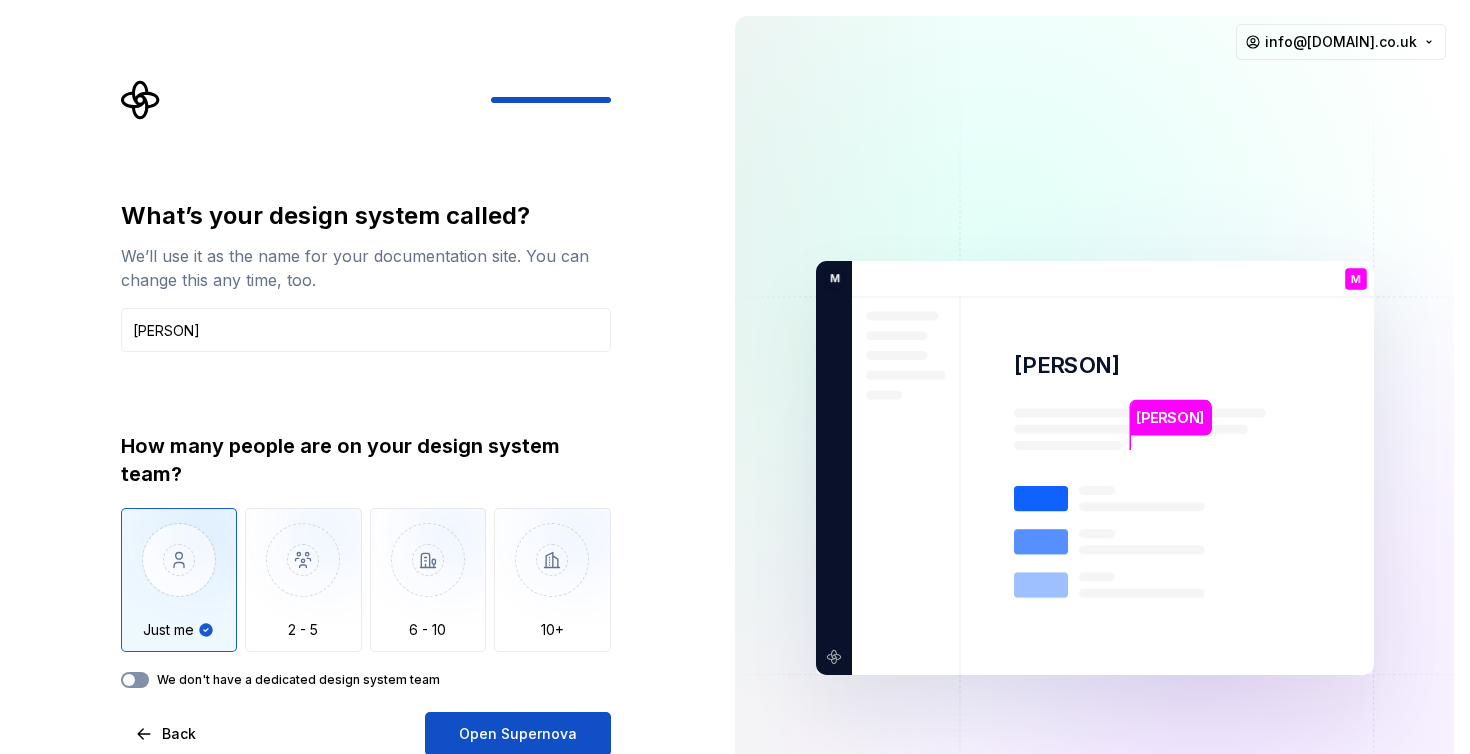click 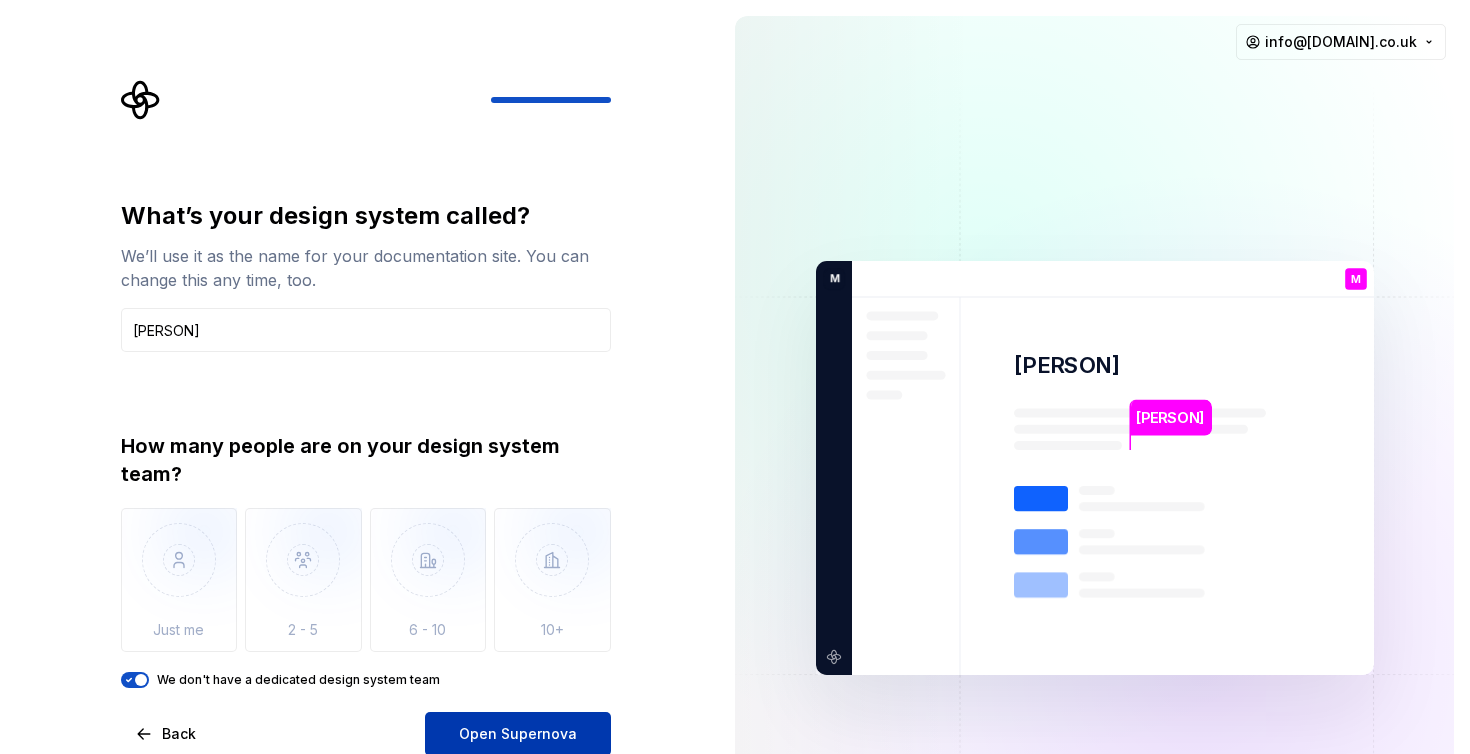 click on "Open Supernova" at bounding box center (518, 734) 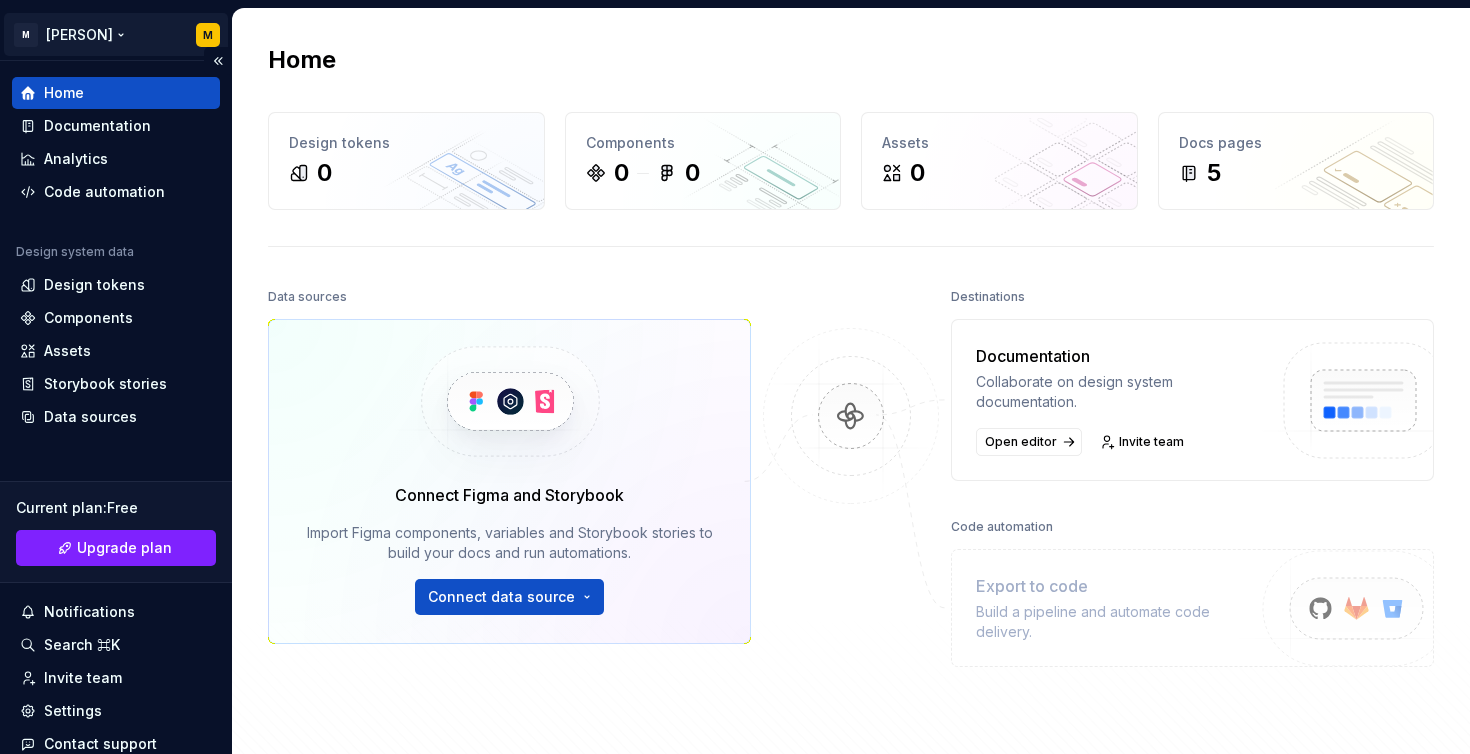click on "M Nuero M Home Documentation Analytics Code automation Design system data Design tokens Components Assets Storybook stories Data sources Current plan :  Free Upgrade plan Notifications Search ⌘K Invite team Settings Contact support Help Home Design tokens 0 Components 0 0 Assets 0 Docs pages 5 Data sources Connect Figma and Storybook Import Figma components, variables and Storybook stories to build your docs and run automations. Connect data source Destinations Documentation Collaborate on design system documentation. Open editor Invite team Code automation Export to code Build a pipeline and automate code delivery. Product documentation Learn how to build, manage and maintain design systems in smarter ways. Developer documentation Start delivering your design choices to your codebases right away. Join our Slack community Connect and learn with other design system practitioners." at bounding box center (735, 377) 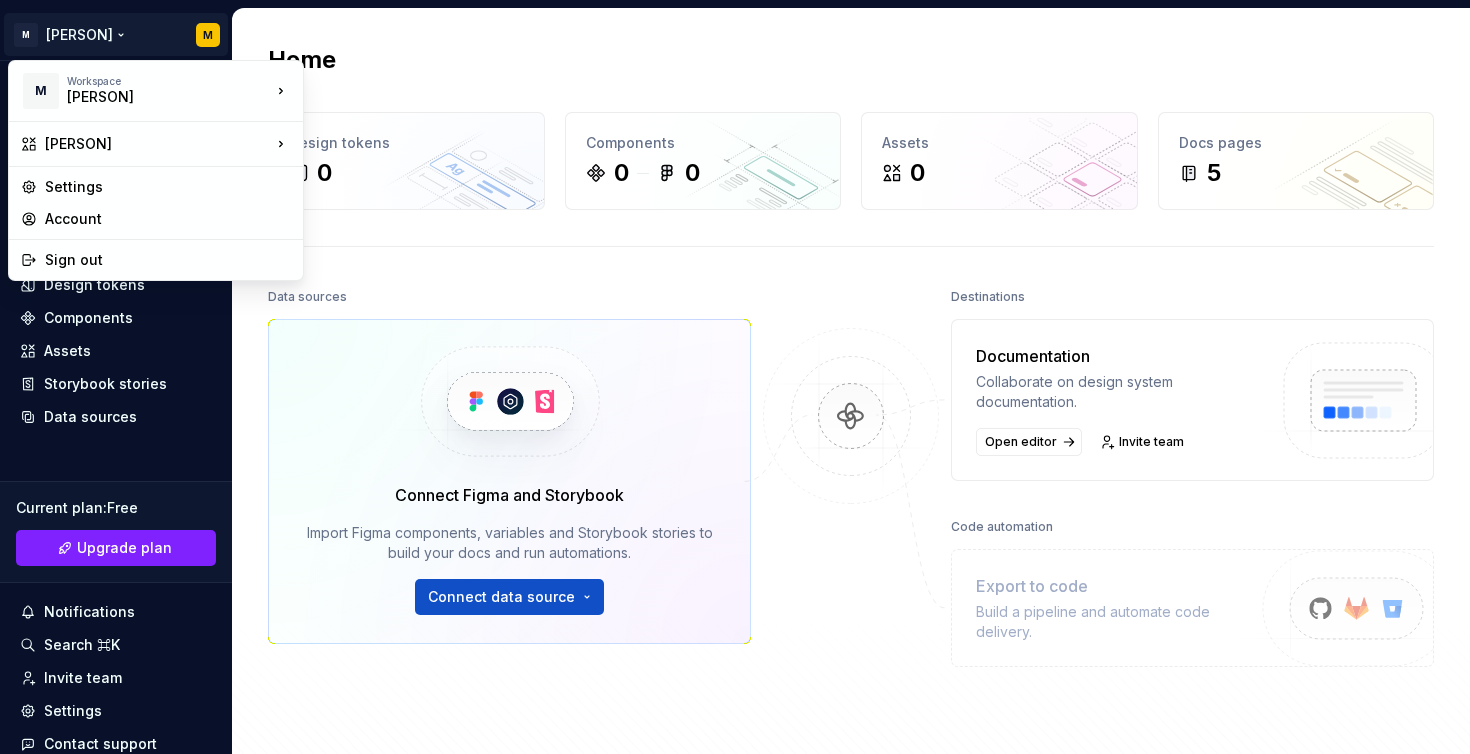 click on "M Nuero M Home Documentation Analytics Code automation Design system data Design tokens Components Assets Storybook stories Data sources Current plan :  Free Upgrade plan Notifications Search ⌘K Invite team Settings Contact support Help Home Design tokens 0 Components 0 0 Assets 0 Docs pages 5 Data sources Connect Figma and Storybook Import Figma components, variables and Storybook stories to build your docs and run automations. Connect data source Destinations Documentation Collaborate on design system documentation. Open editor Invite team Code automation Export to code Build a pipeline and automate code delivery. Product documentation Learn how to build, manage and maintain design systems in smarter ways. Developer documentation Start delivering your design choices to your codebases right away. Join our Slack community Connect and learn with other design system practitioners.   M Workspace [PERSON] Nuero Settings Account Sign out" at bounding box center (735, 377) 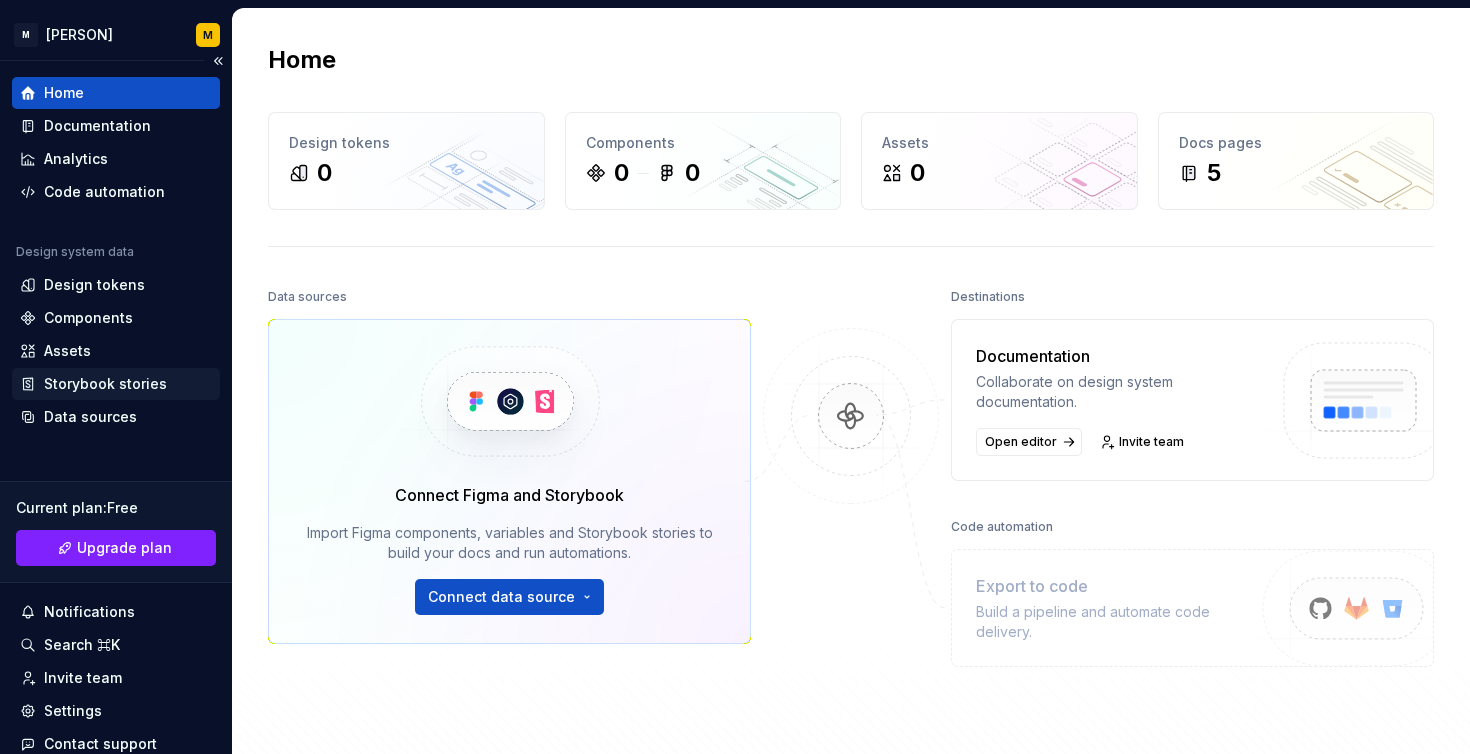scroll, scrollTop: 0, scrollLeft: 0, axis: both 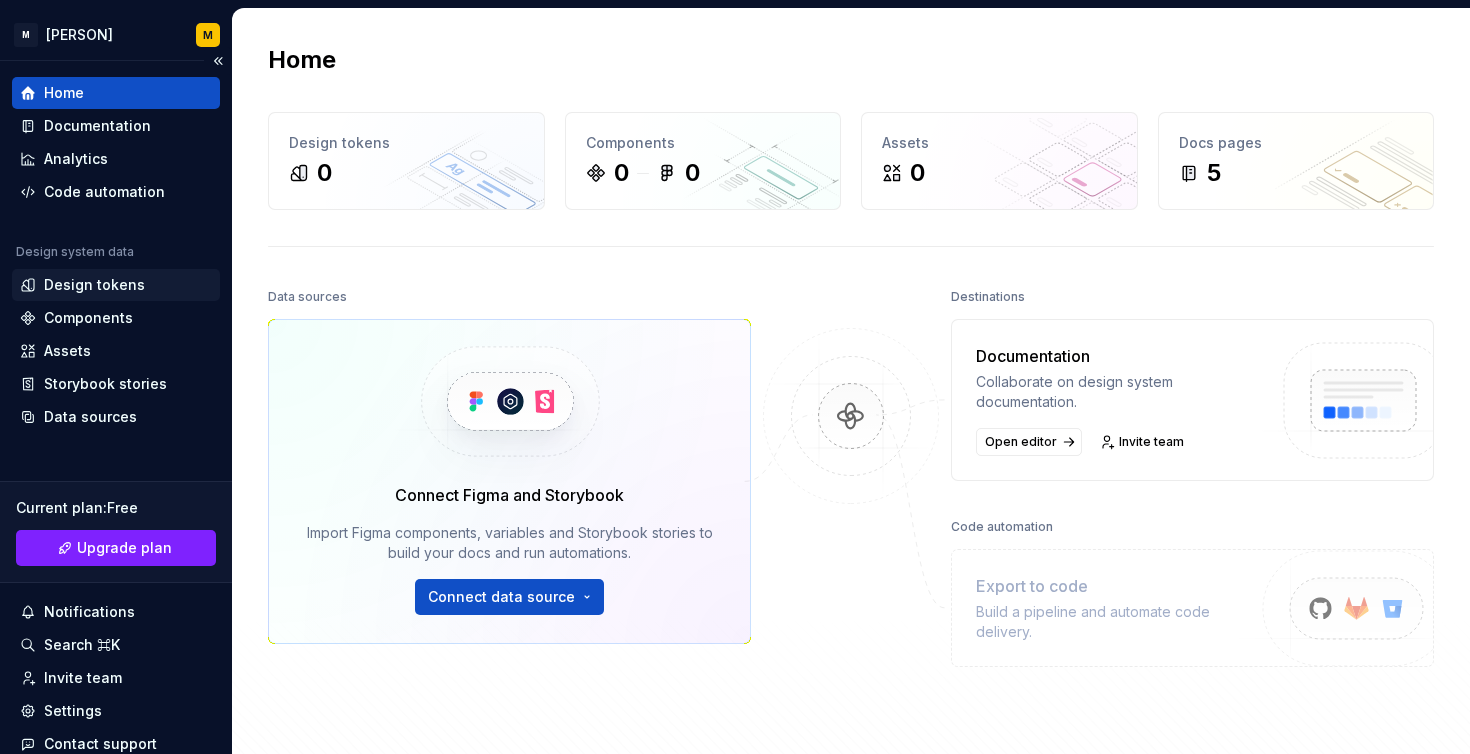 click on "Design tokens" at bounding box center (94, 285) 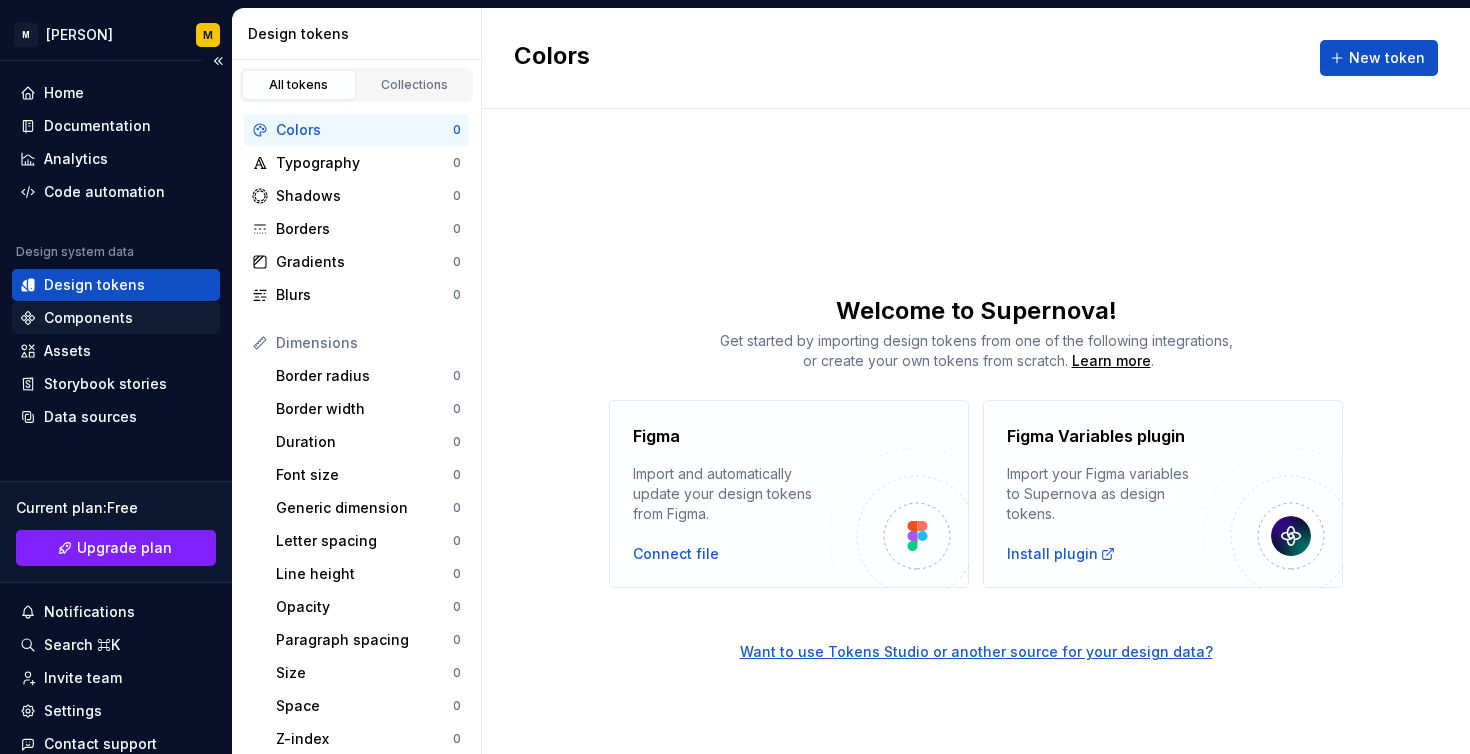 click on "Components" at bounding box center (88, 318) 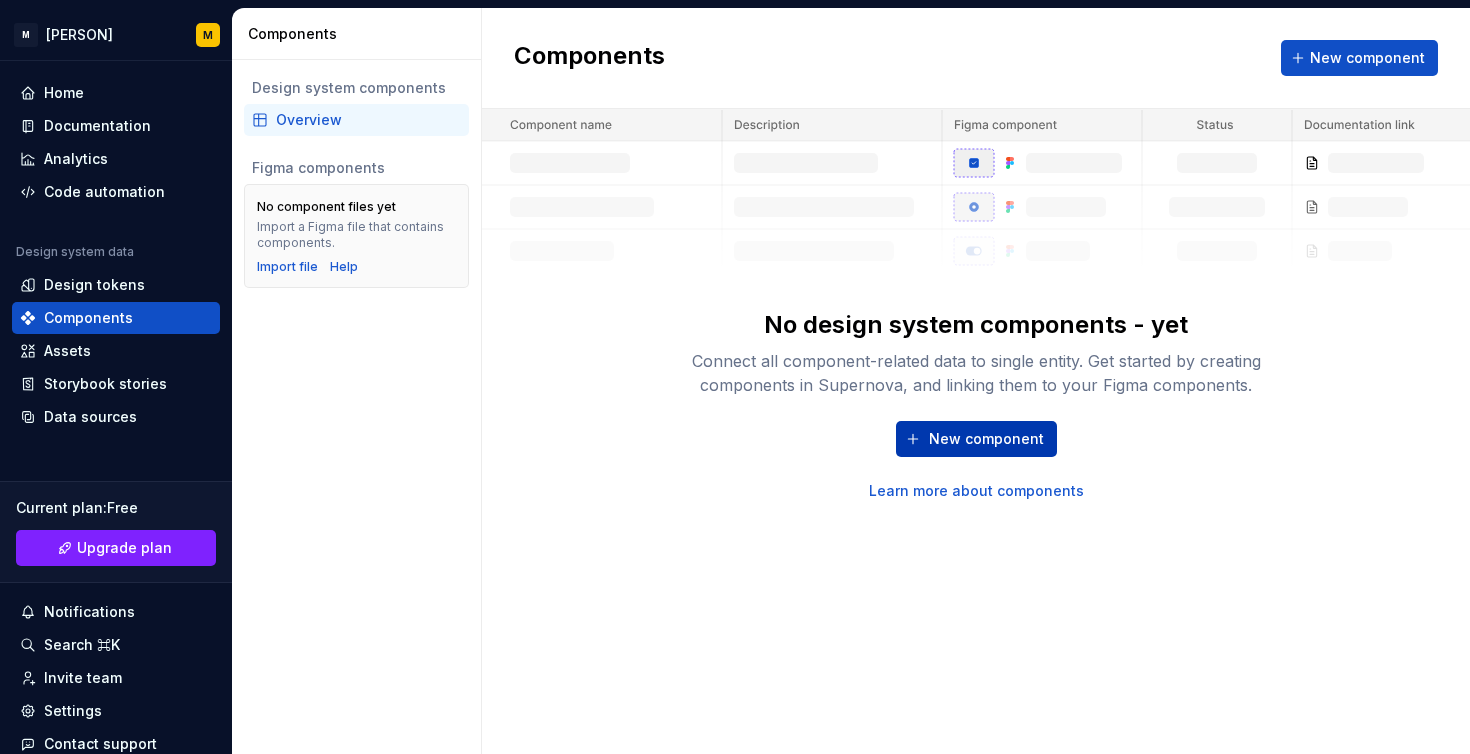 click on "New component" at bounding box center [986, 439] 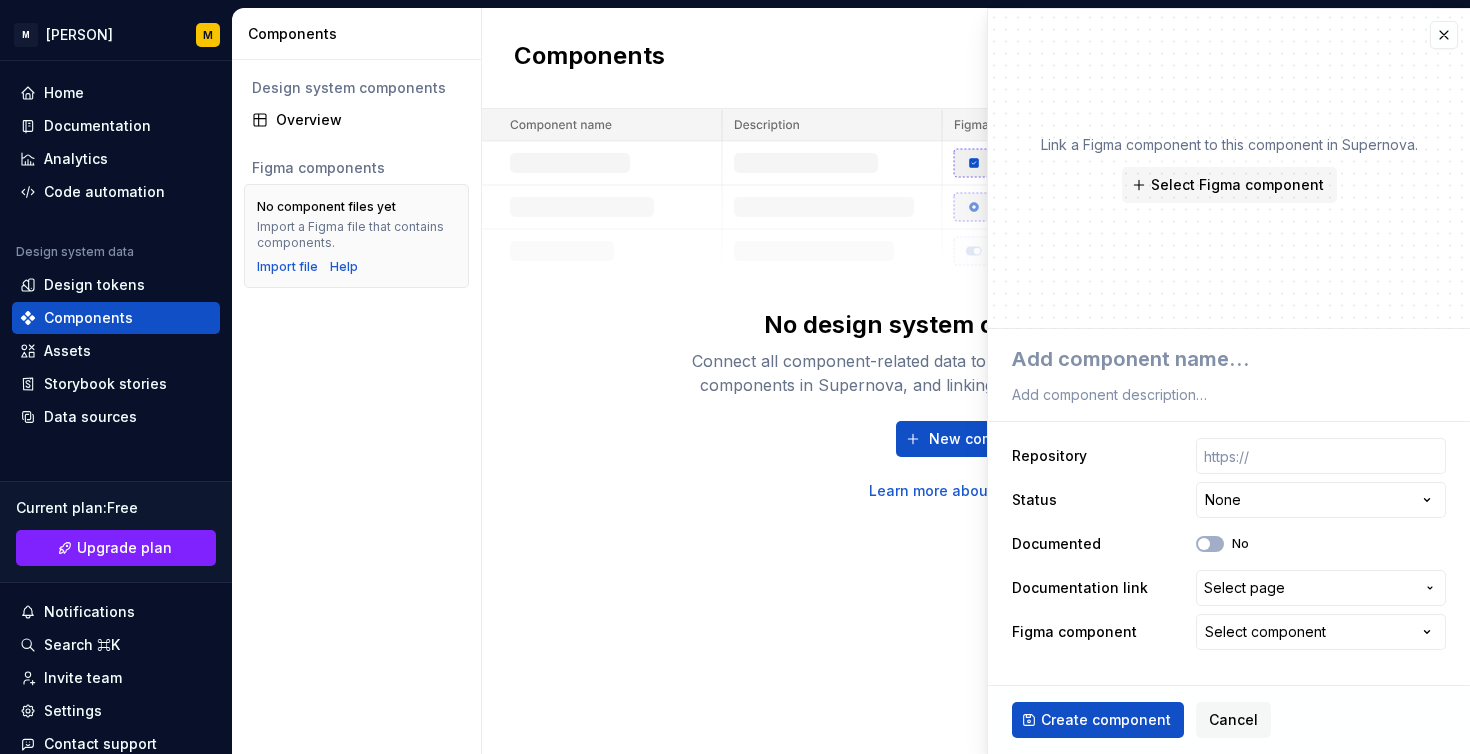 click on "No design system components - yet Connect all component-related data to single entity. Get started by creating components in Supernova, and linking them to your Figma components. New component Learn more about components" at bounding box center [976, 305] 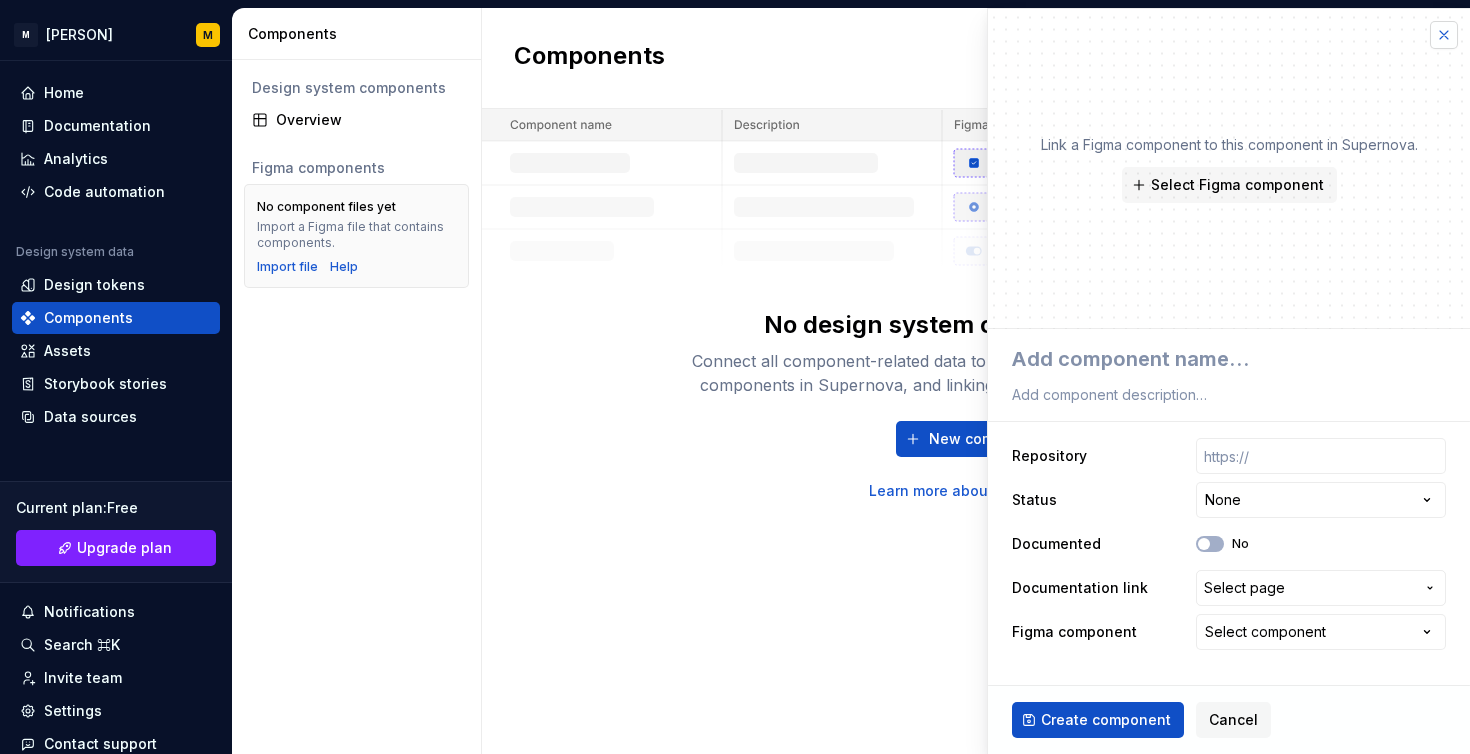 click at bounding box center (1444, 35) 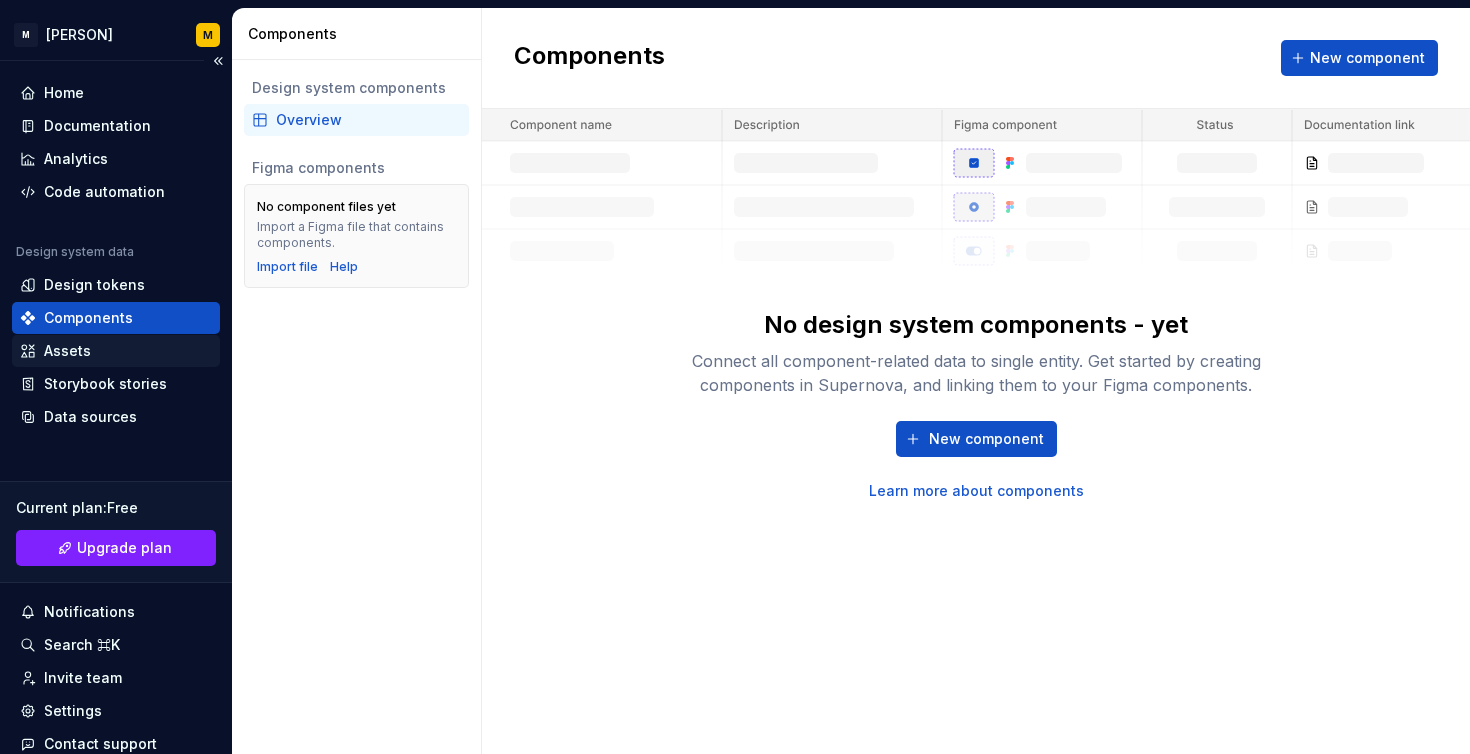 click on "Assets" at bounding box center (67, 351) 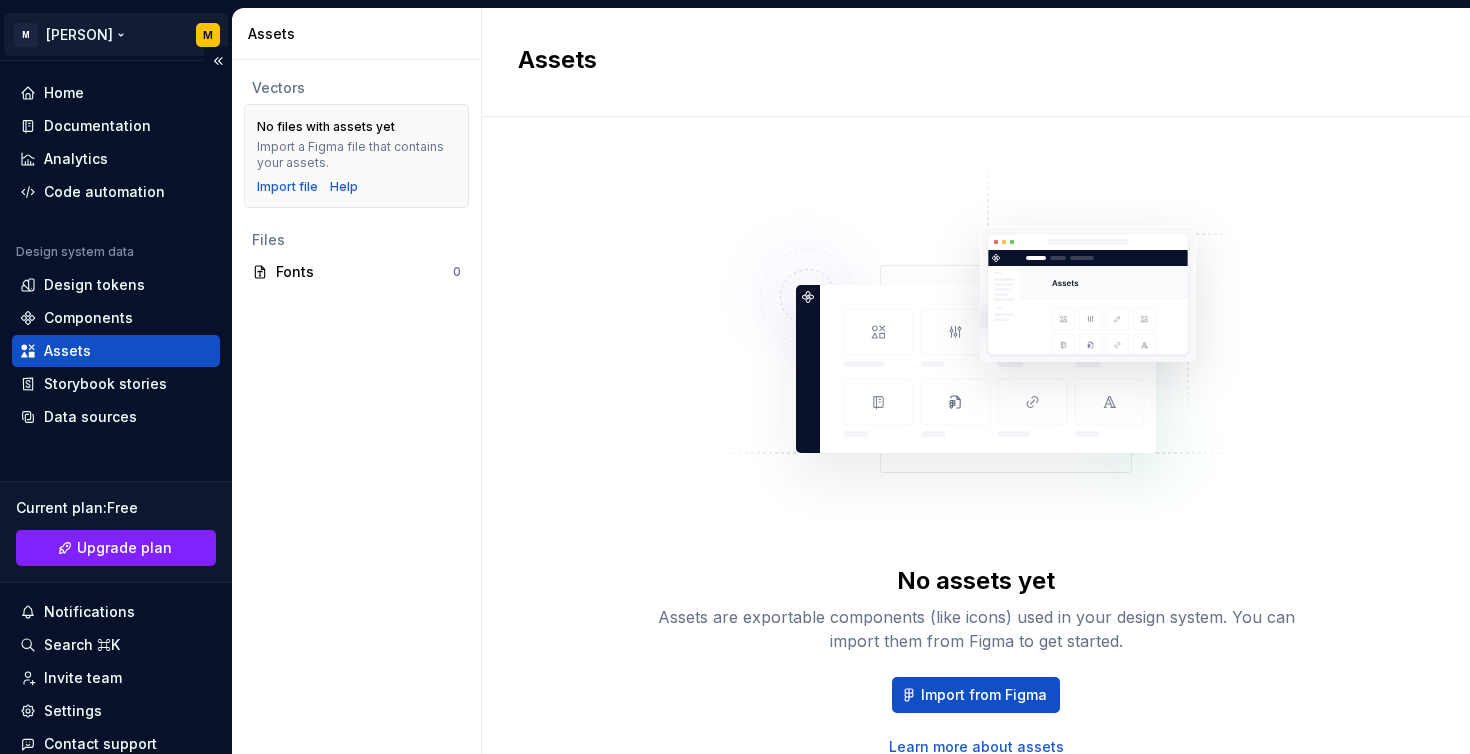 click on "M Nuero M Home Documentation Analytics Code automation Design system data Design tokens Components Assets Storybook stories Data sources Current plan :  Free Upgrade plan Notifications Search ⌘K Invite team Settings Contact support Help Assets Vectors No files with assets yet Import a Figma file that contains your assets. Import file Help Files Fonts 0 Assets No assets yet Assets are exportable components (like icons) used in your design system.
You can import them from Figma to get started. Import from Figma Learn more about assets   *" at bounding box center (735, 377) 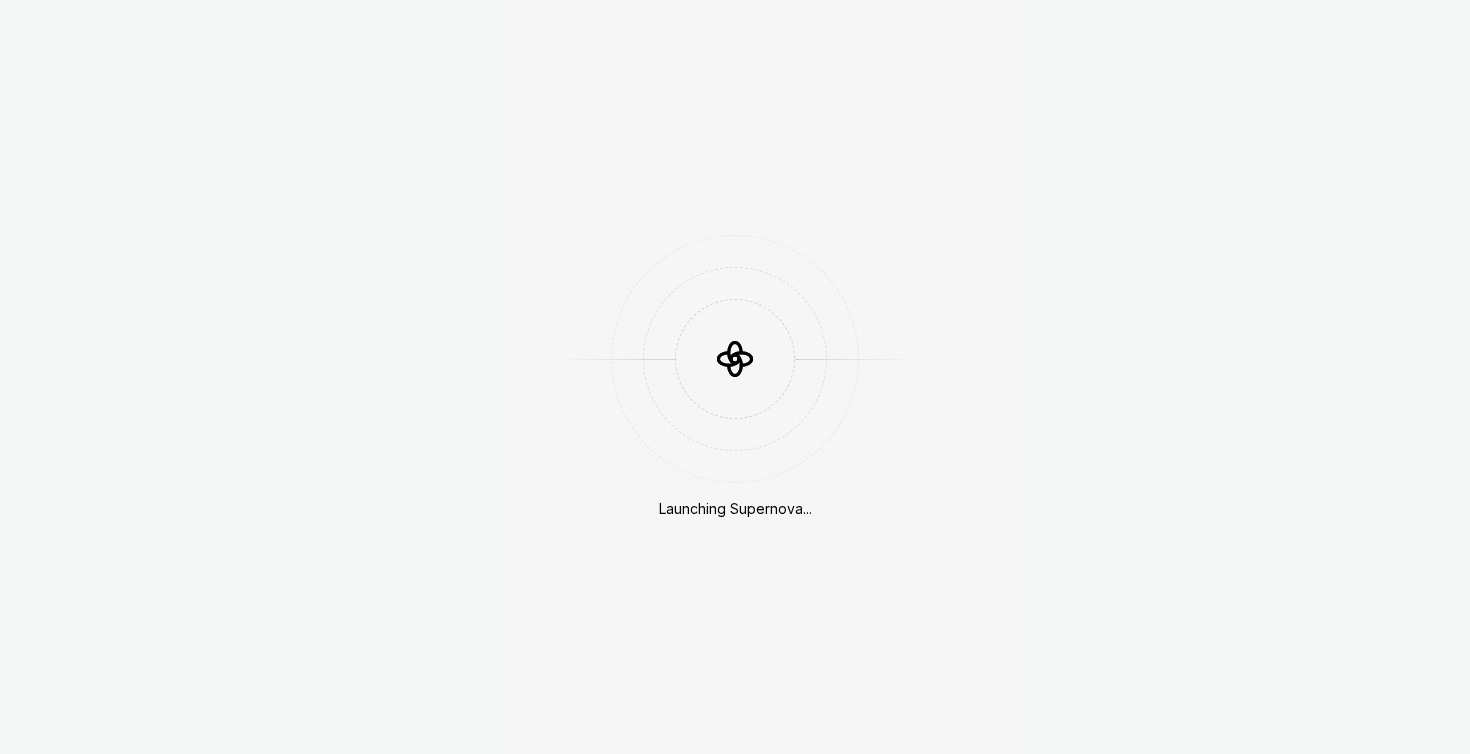 scroll, scrollTop: 0, scrollLeft: 0, axis: both 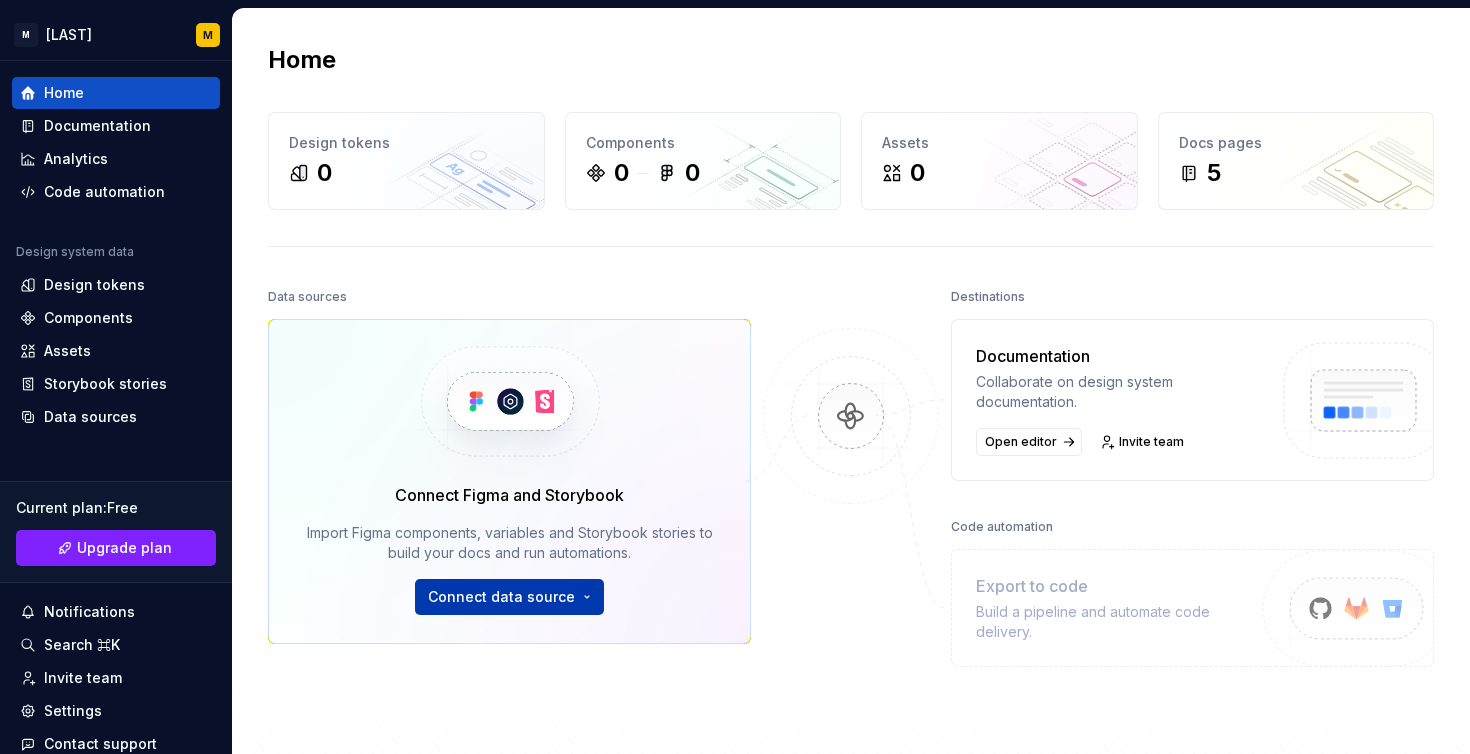 click on "M Nuero M Home Documentation Analytics Code automation Design system data Design tokens Components Assets Storybook stories Data sources Current plan :  Free Upgrade plan Notifications Search ⌘K Invite team Settings Contact support Help Home Design tokens 0 Components 0 0 Assets 0 Docs pages 5 Data sources Connect Figma and Storybook Import Figma components, variables and Storybook stories to build your docs and run automations. Connect data source Destinations Documentation Collaborate on design system documentation. Open editor Invite team Code automation Export to code Build a pipeline and automate code delivery. Product documentation Learn how to build, manage and maintain design systems in smarter ways. Developer documentation Start delivering your design choices to your codebases right away. Join our Slack community Connect and learn with other design system practitioners." at bounding box center (735, 377) 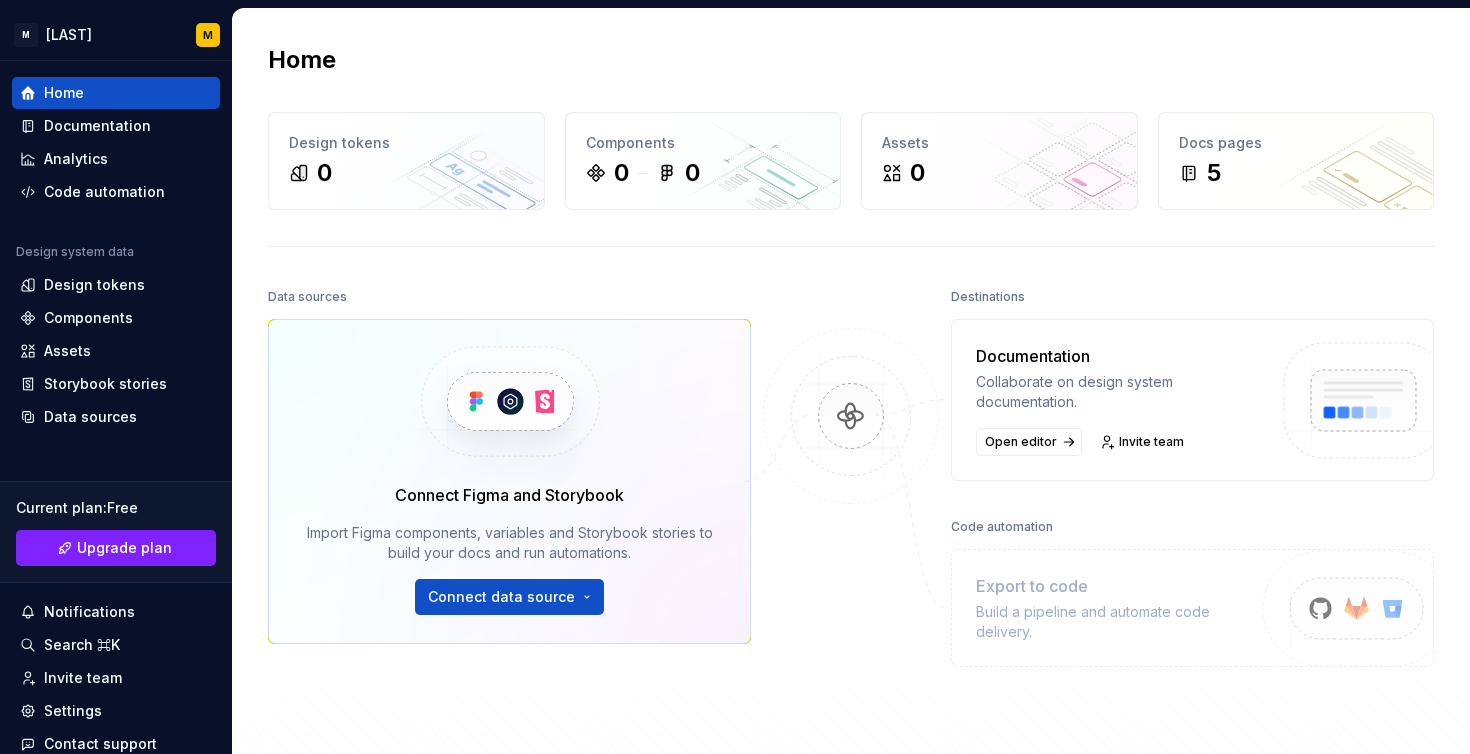 click on "M Nuero M Home Documentation Analytics Code automation Design system data Design tokens Components Assets Storybook stories Data sources Current plan :  Free Upgrade plan Notifications Search ⌘K Invite team Settings Contact support Help Home Design tokens 0 Components 0 0 Assets 0 Docs pages 5 Data sources Connect Figma and Storybook Import Figma components, variables and Storybook stories to build your docs and run automations. Connect data source Destinations Documentation Collaborate on design system documentation. Open editor Invite team Code automation Export to code Build a pipeline and automate code delivery. Product documentation Learn how to build, manage and maintain design systems in smarter ways. Developer documentation Start delivering your design choices to your codebases right away. Join our Slack community Connect and learn with other design system practitioners." at bounding box center (735, 377) 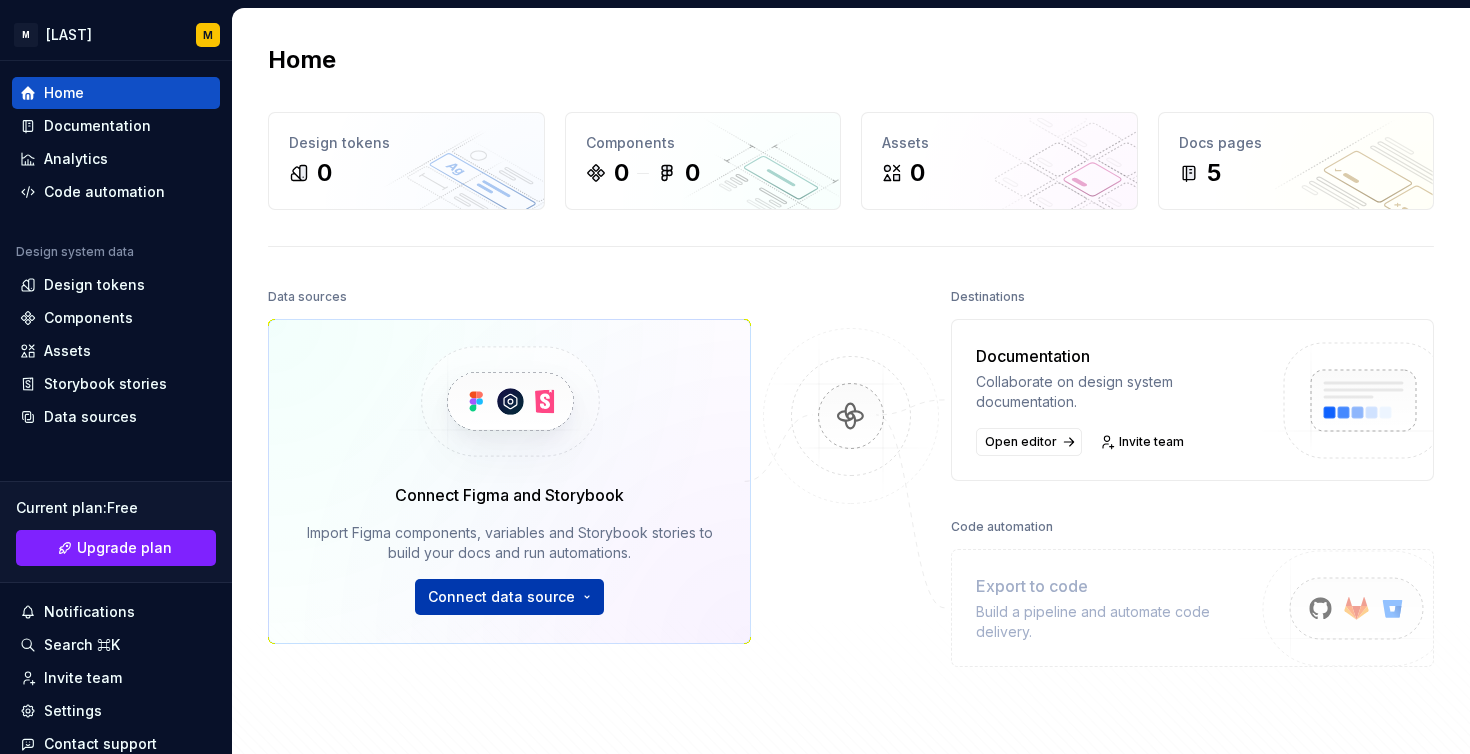 click on "M Nuero M Home Documentation Analytics Code automation Design system data Design tokens Components Assets Storybook stories Data sources Current plan :  Free Upgrade plan Notifications Search ⌘K Invite team Settings Contact support Help Home Design tokens 0 Components 0 0 Assets 0 Docs pages 5 Data sources Connect Figma and Storybook Import Figma components, variables and Storybook stories to build your docs and run automations. Connect data source Destinations Documentation Collaborate on design system documentation. Open editor Invite team Code automation Export to code Build a pipeline and automate code delivery. Product documentation Learn how to build, manage and maintain design systems in smarter ways. Developer documentation Start delivering your design choices to your codebases right away. Join our Slack community Connect and learn with other design system practitioners." at bounding box center [735, 377] 